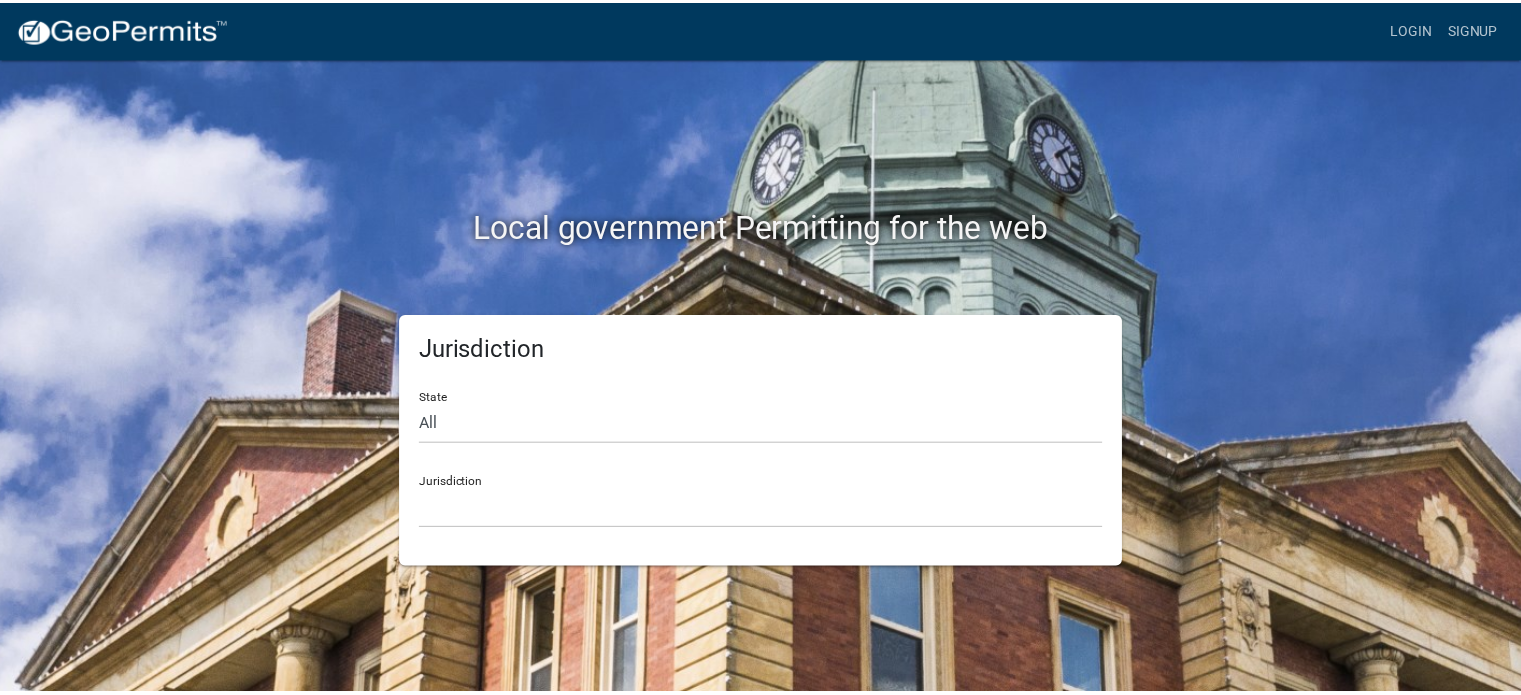 scroll, scrollTop: 0, scrollLeft: 0, axis: both 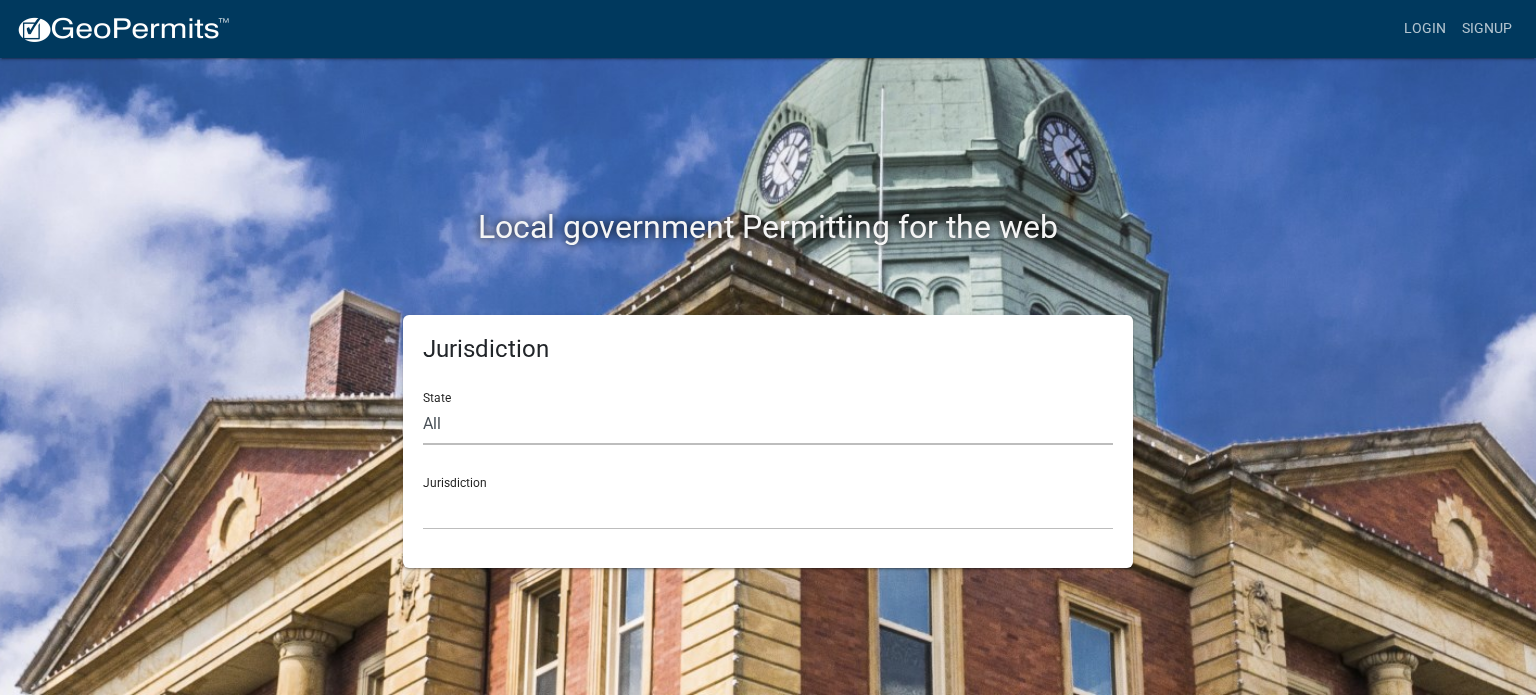 click on "All  Colorado   Georgia   Indiana   Iowa   Kansas   Minnesota   Ohio   South Carolina   Wisconsin" 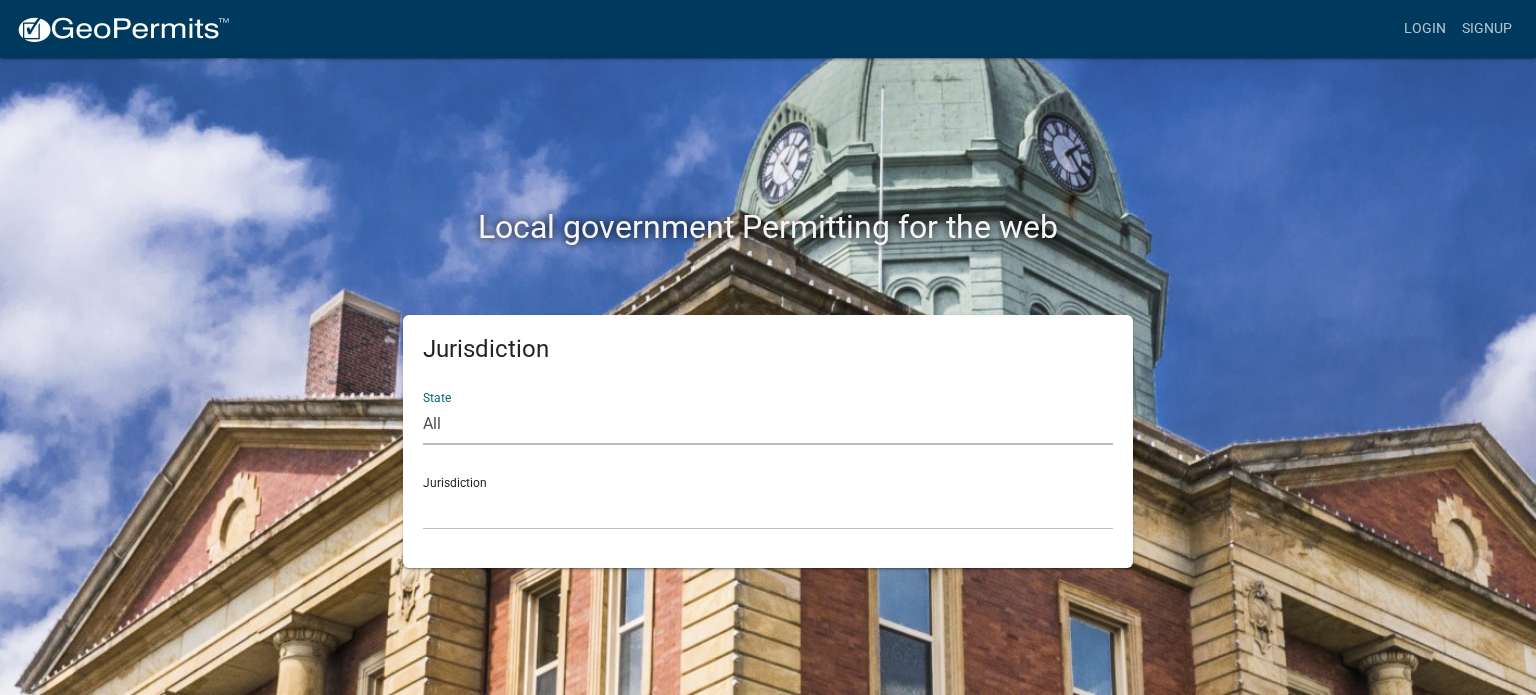 select on "Indiana" 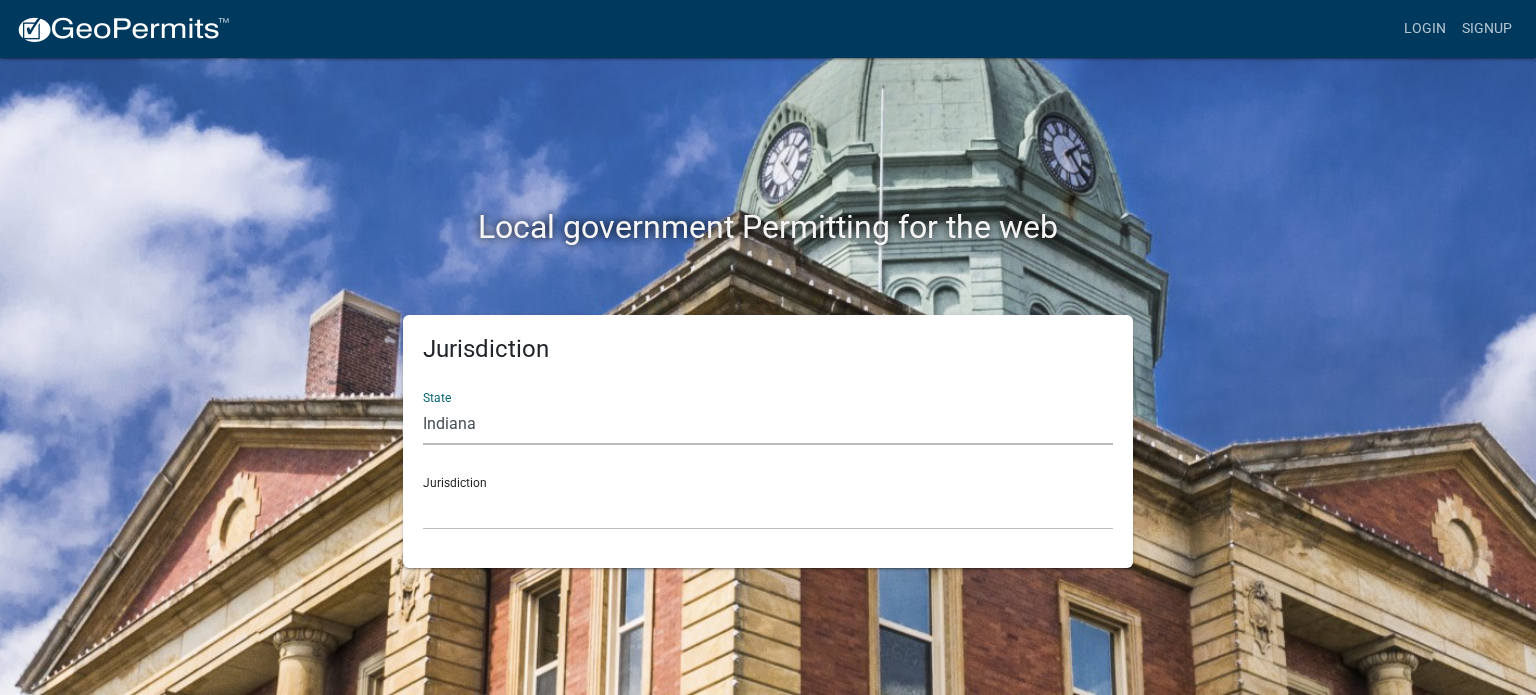 click on "All  Colorado   Georgia   Indiana   Iowa   Kansas   Minnesota   Ohio   South Carolina   Wisconsin" 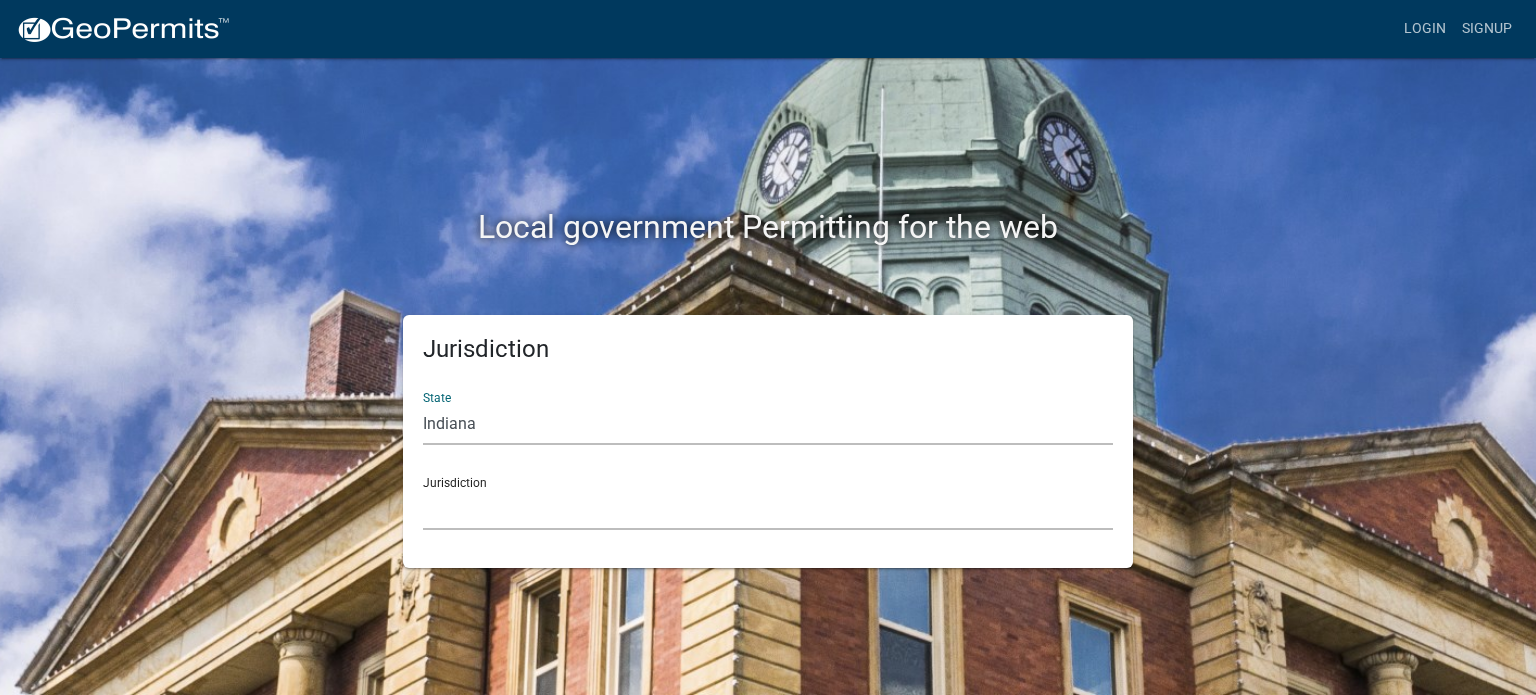 click on "City of Charlestown, Indiana City of Jeffersonville, Indiana City of Logansport, Indiana Decatur County, Indiana Grant County, Indiana Howard County, Indiana Huntington County, Indiana Jasper County, Indiana Kosciusko County, Indiana La Porte County, Indiana Miami County, Indiana Montgomery County, Indiana Morgan County, Indiana Newton County, Indiana Porter County, Indiana River Ridge Development Authority, Indiana Tippecanoe County, Indiana Vigo County, Indiana Wells County, Indiana Whitley County, Indiana" 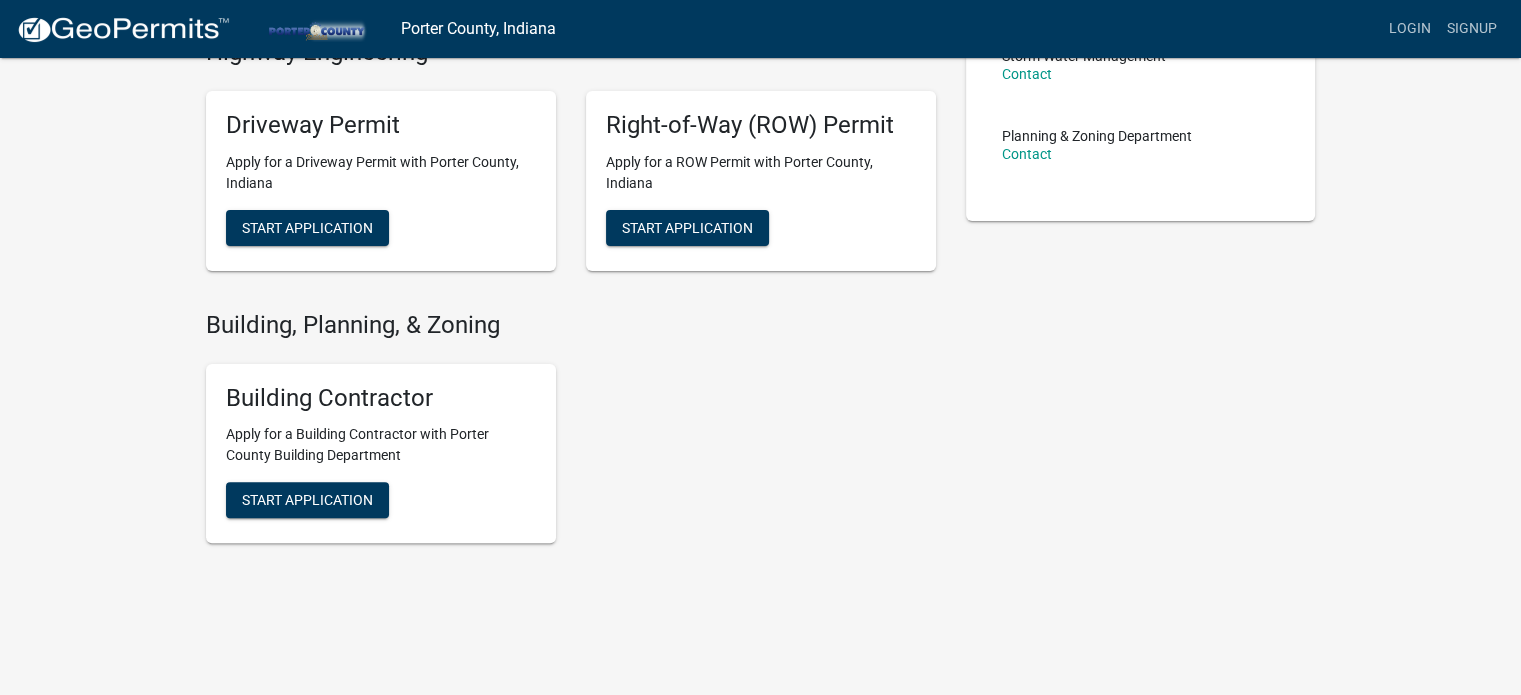 scroll, scrollTop: 0, scrollLeft: 0, axis: both 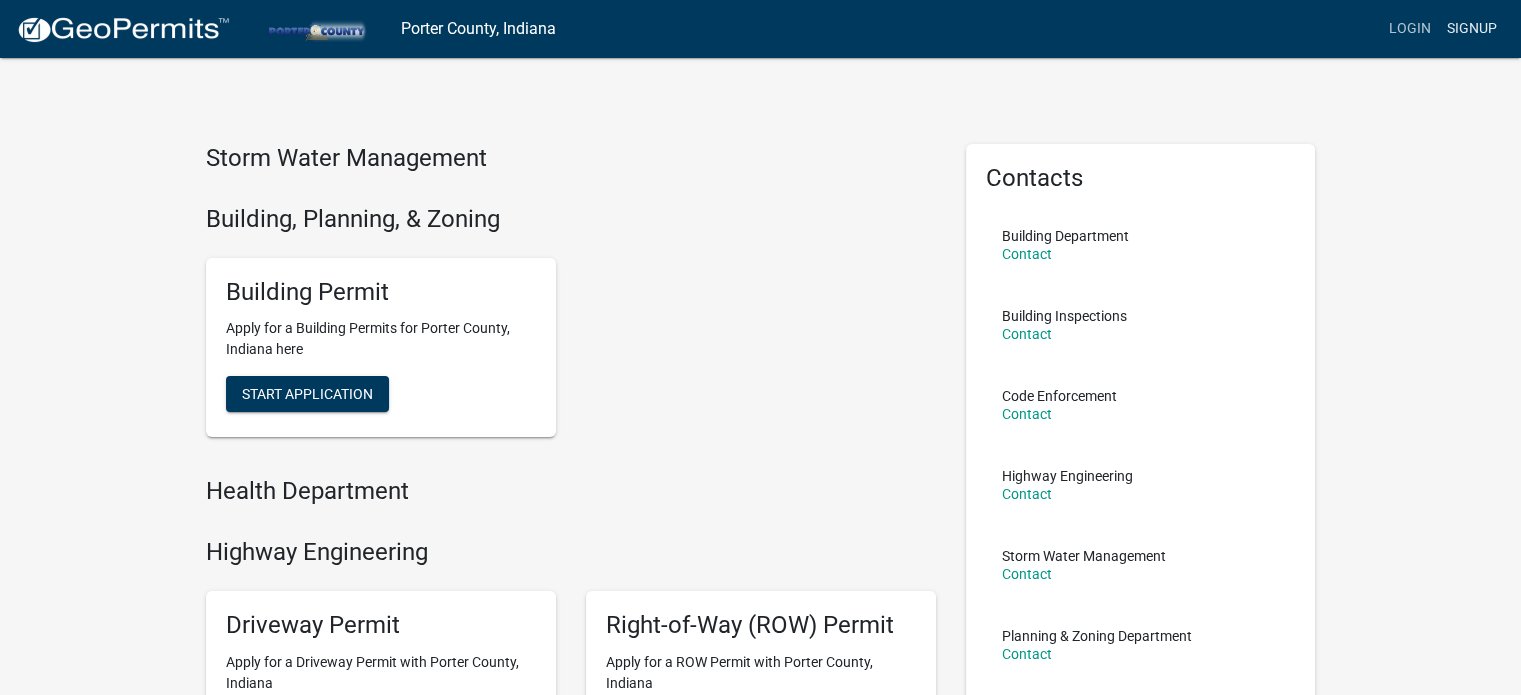 click on "Signup" at bounding box center (1472, 29) 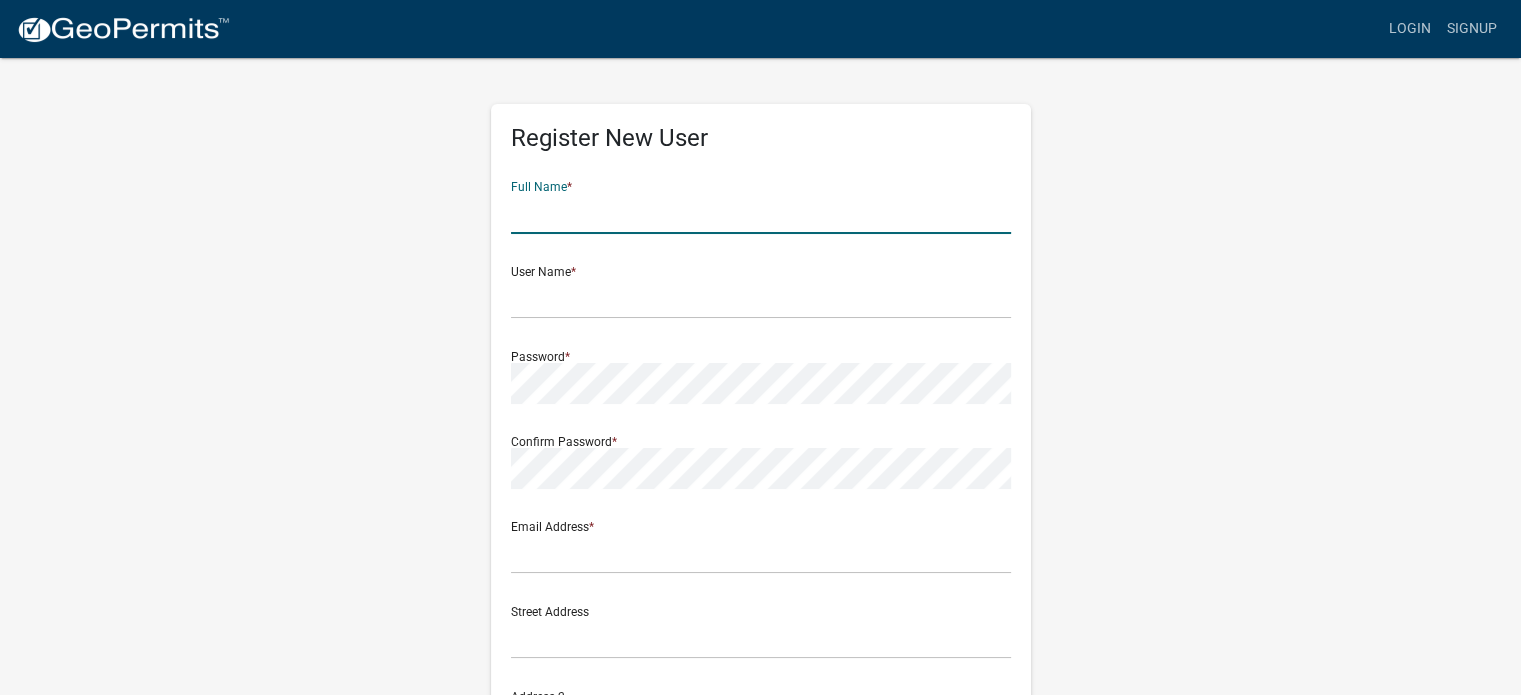 click 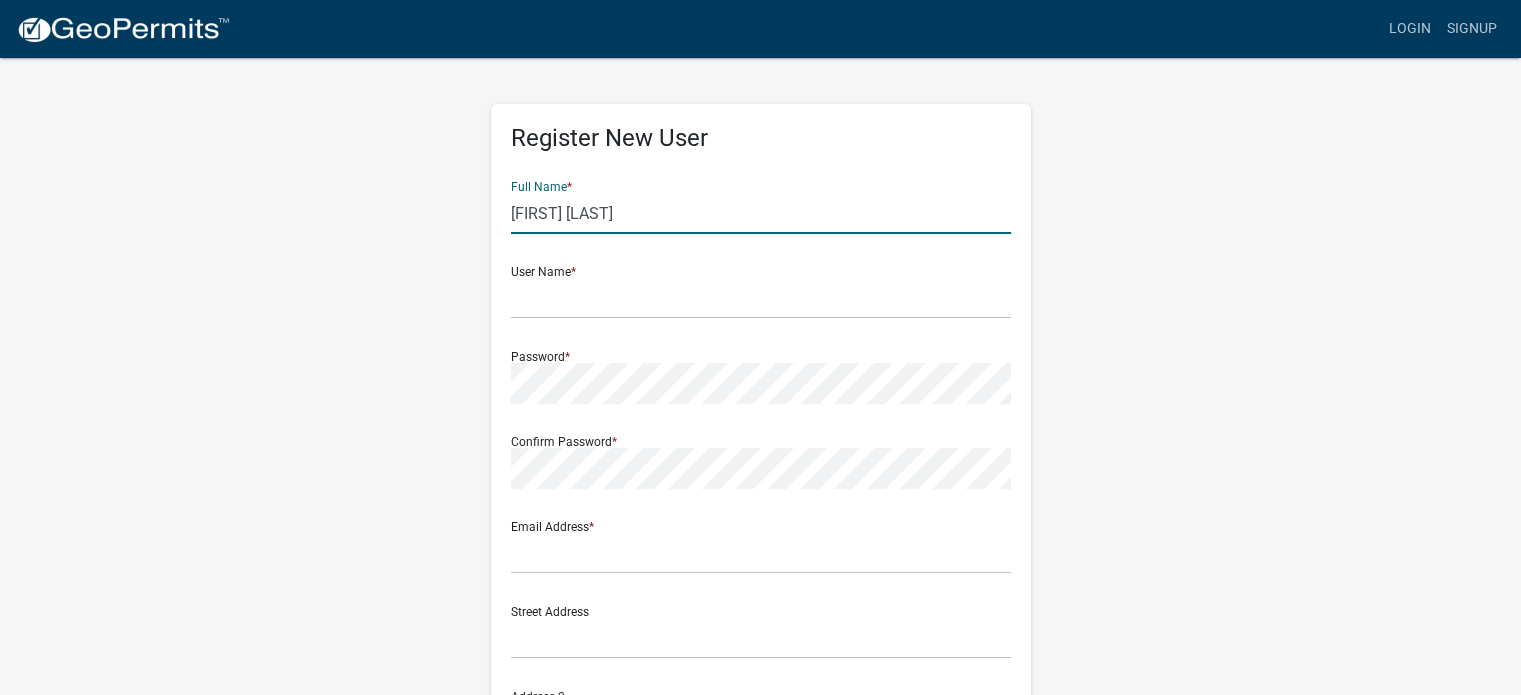 type on "Joseph Zegley" 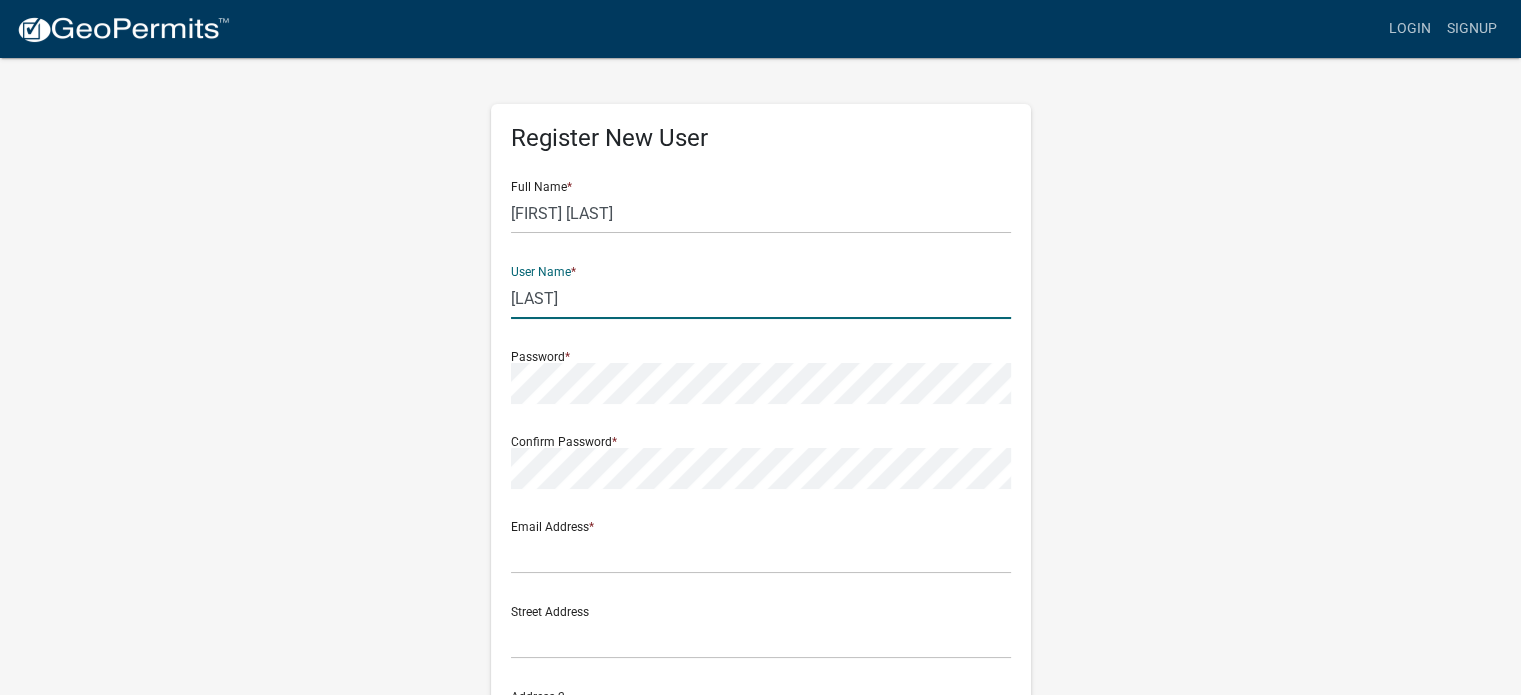 type on "[LAST]" 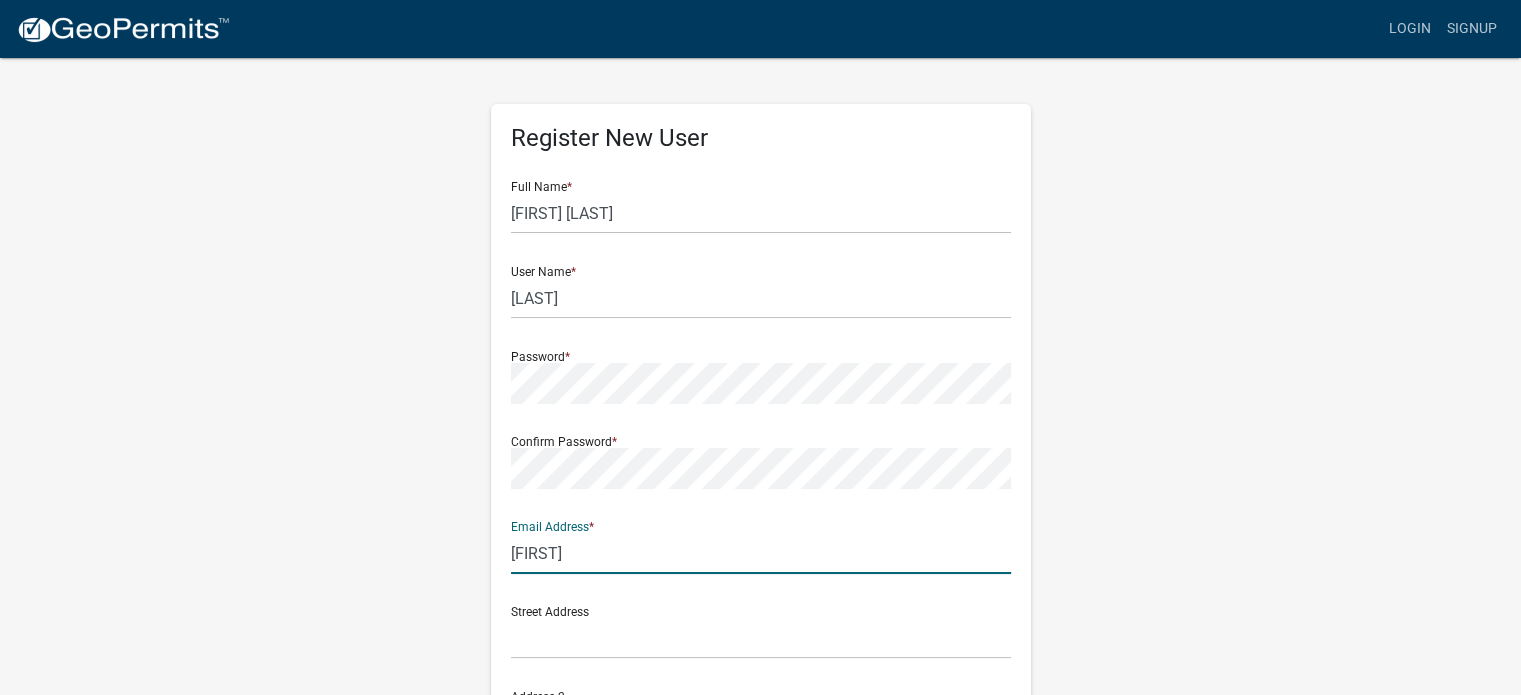 type on "[EMAIL]" 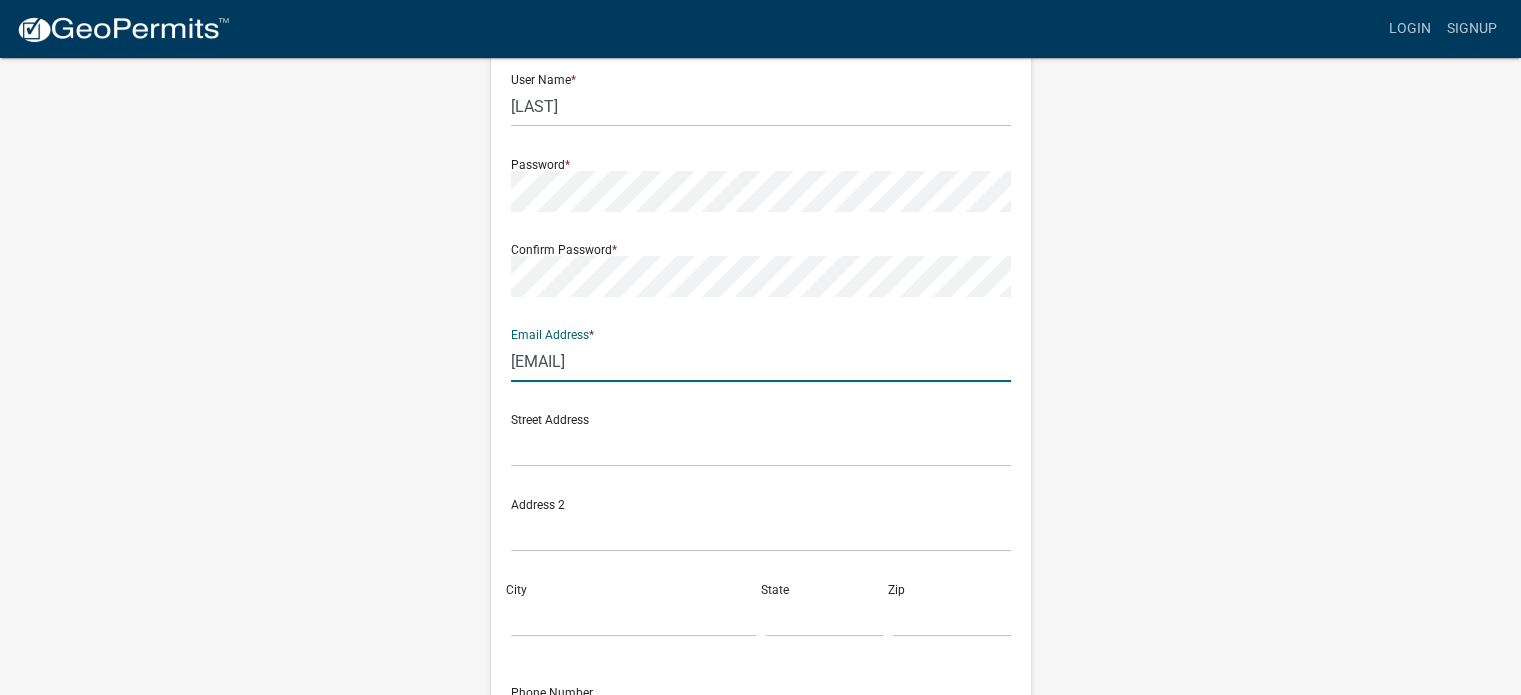 scroll, scrollTop: 300, scrollLeft: 0, axis: vertical 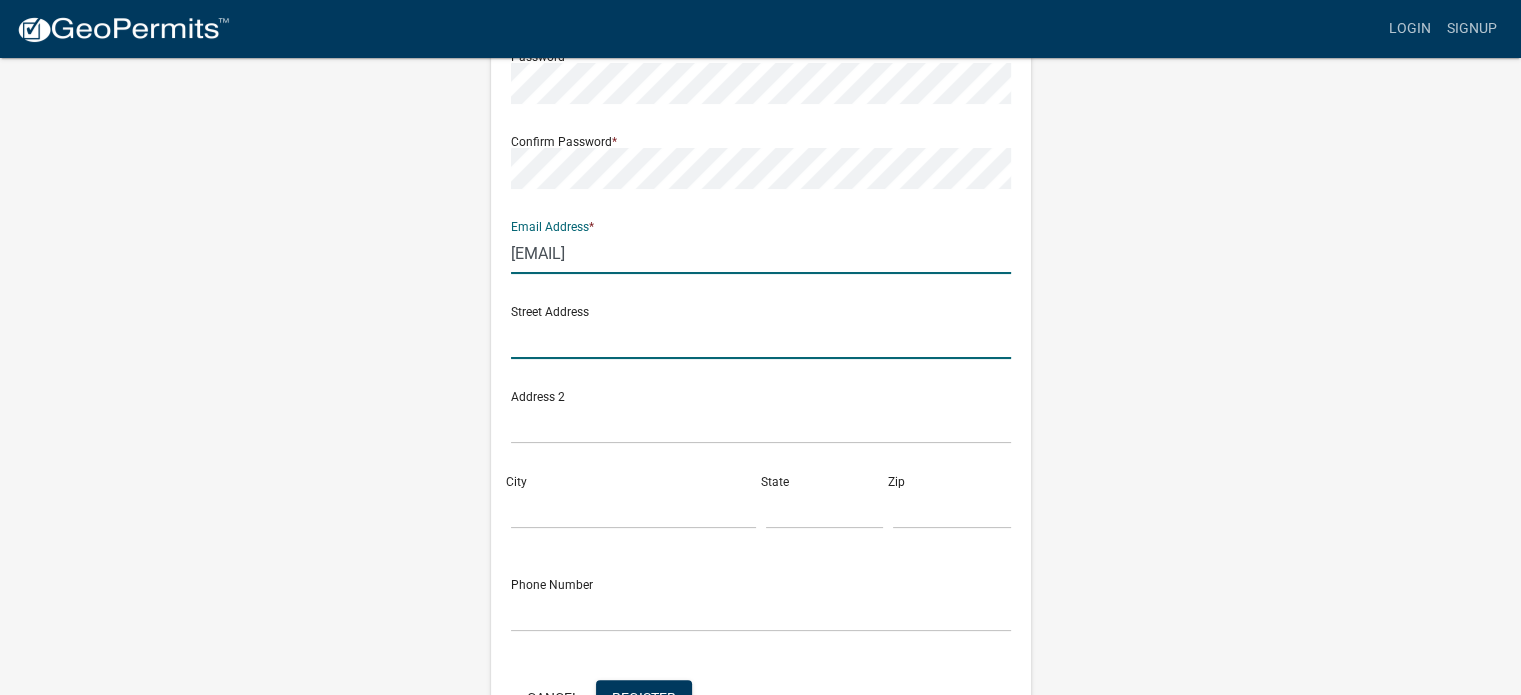 click 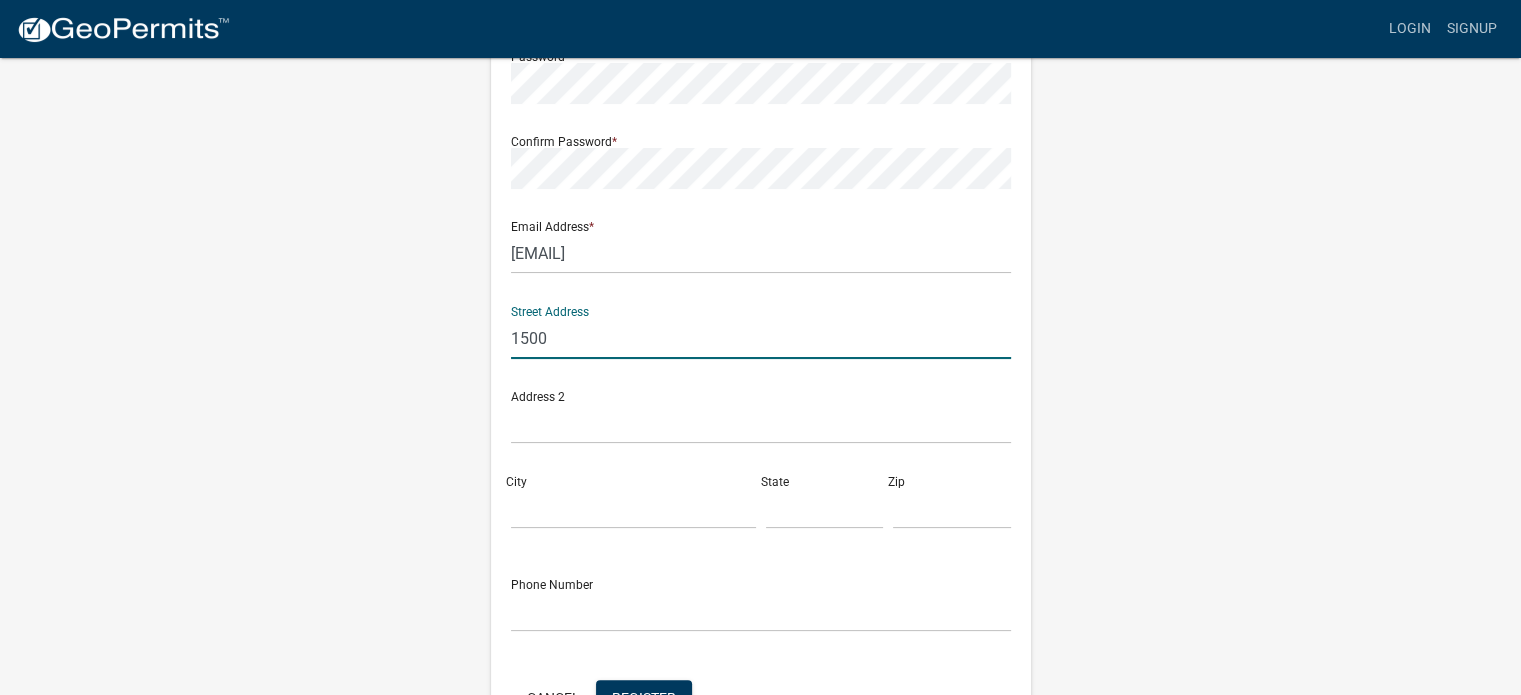 type on "[NUMBER] [STREET]" 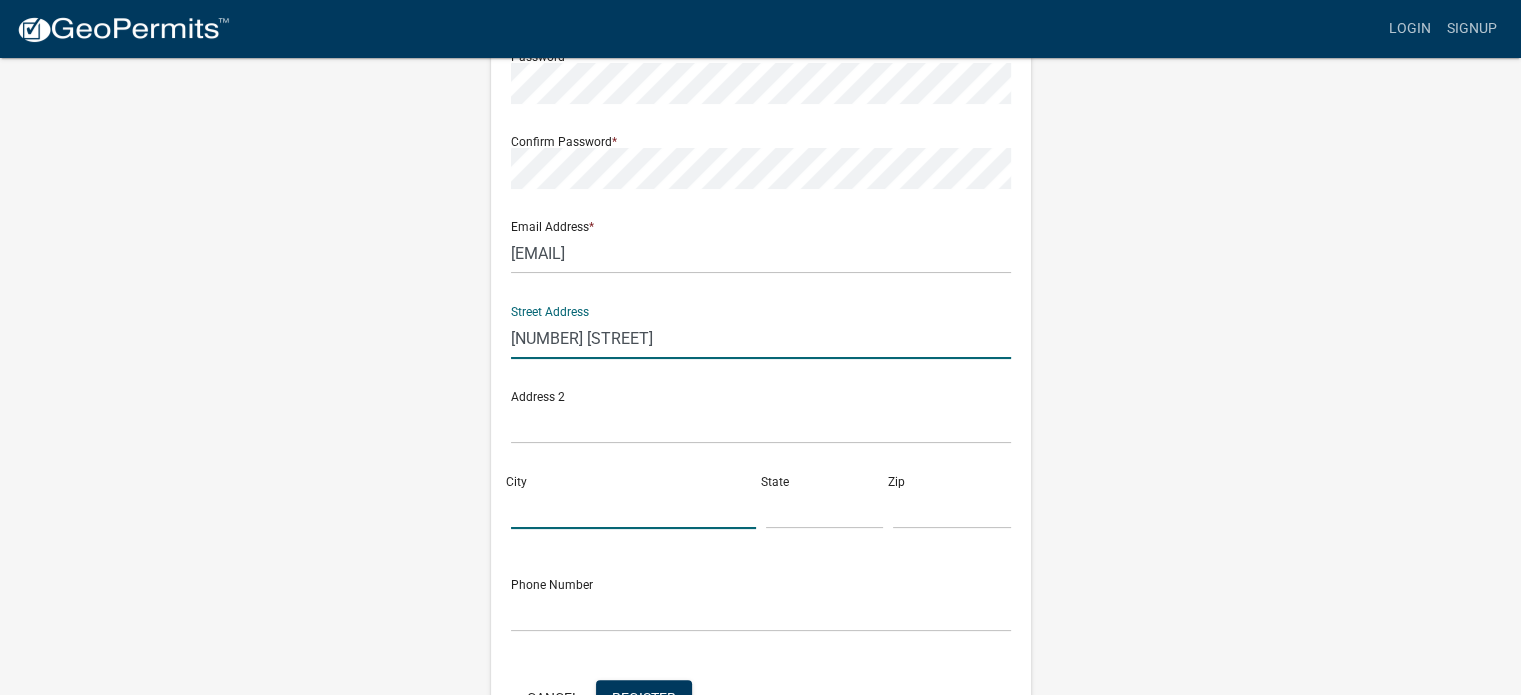 click on "City" at bounding box center (633, 508) 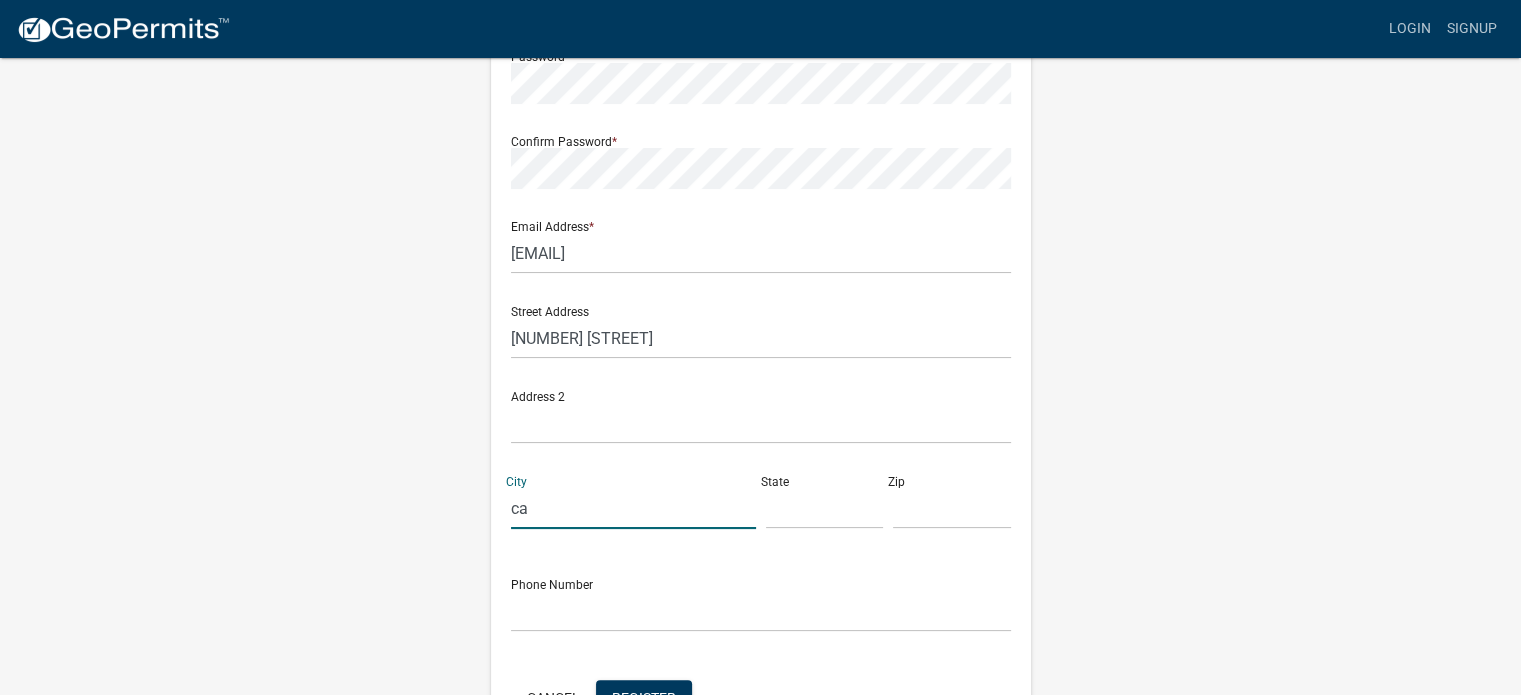 type on "c" 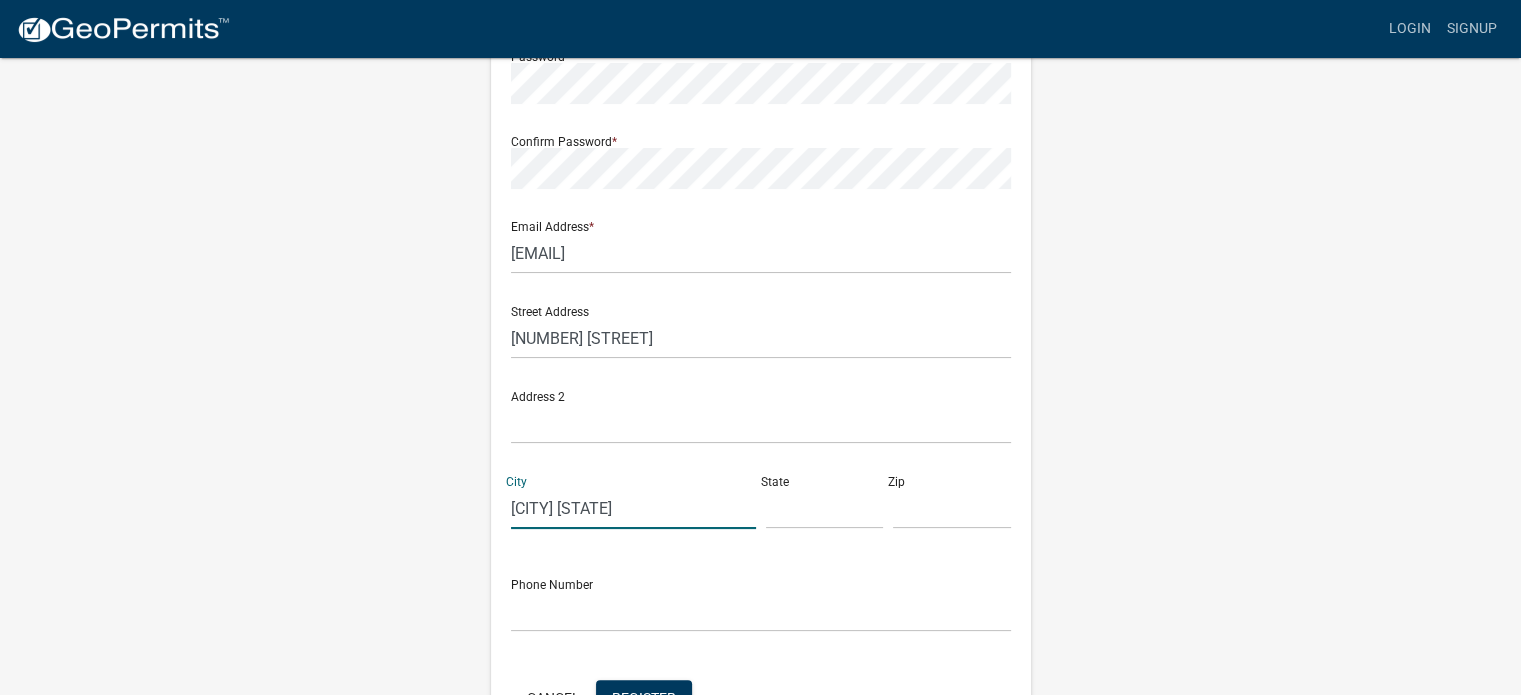 type on "[CITY]" 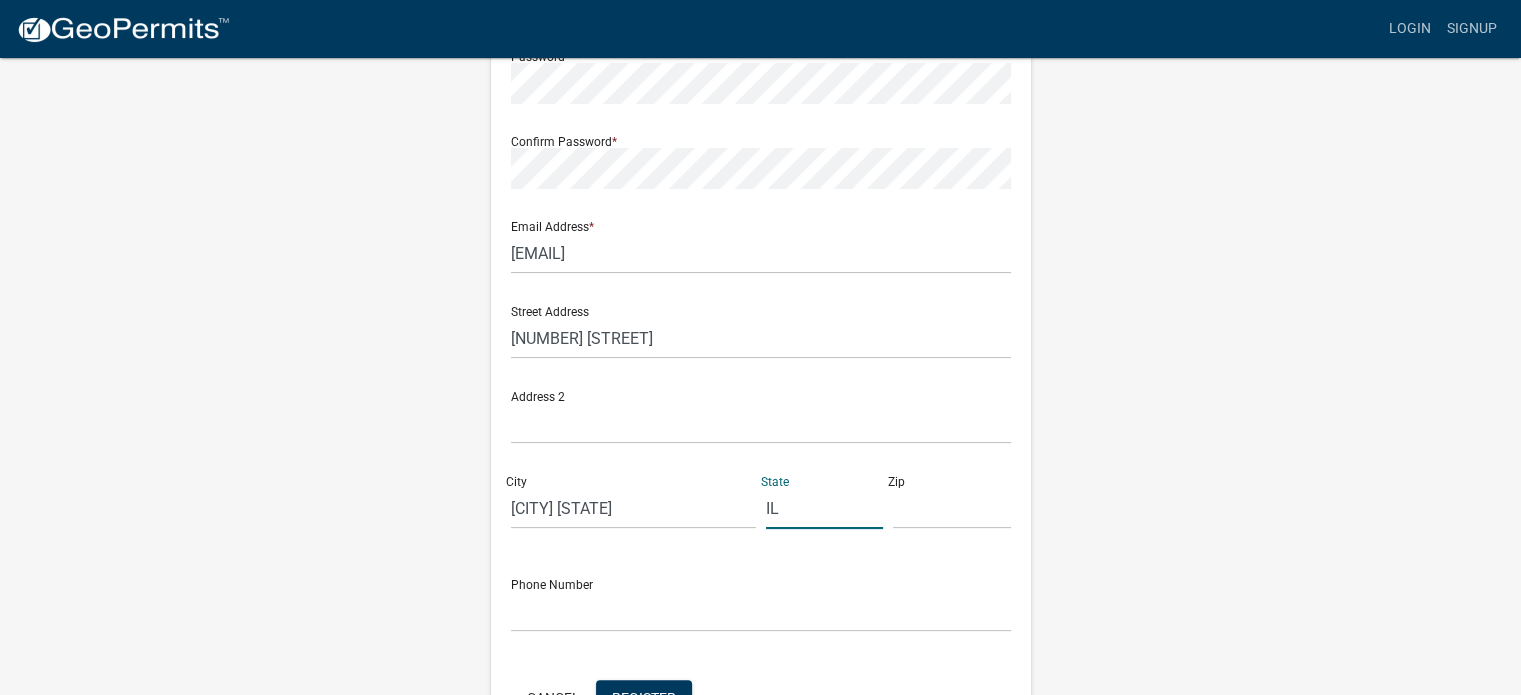 type on "IL" 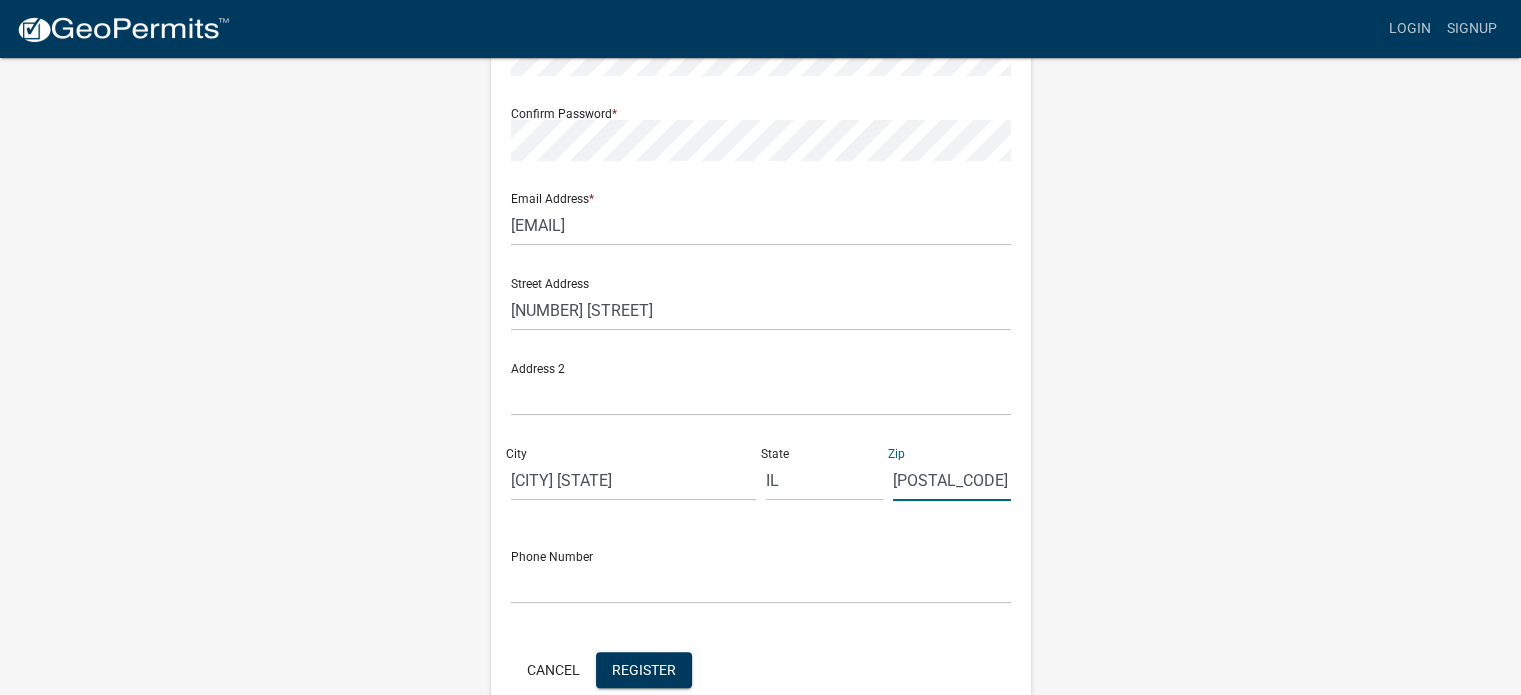scroll, scrollTop: 400, scrollLeft: 0, axis: vertical 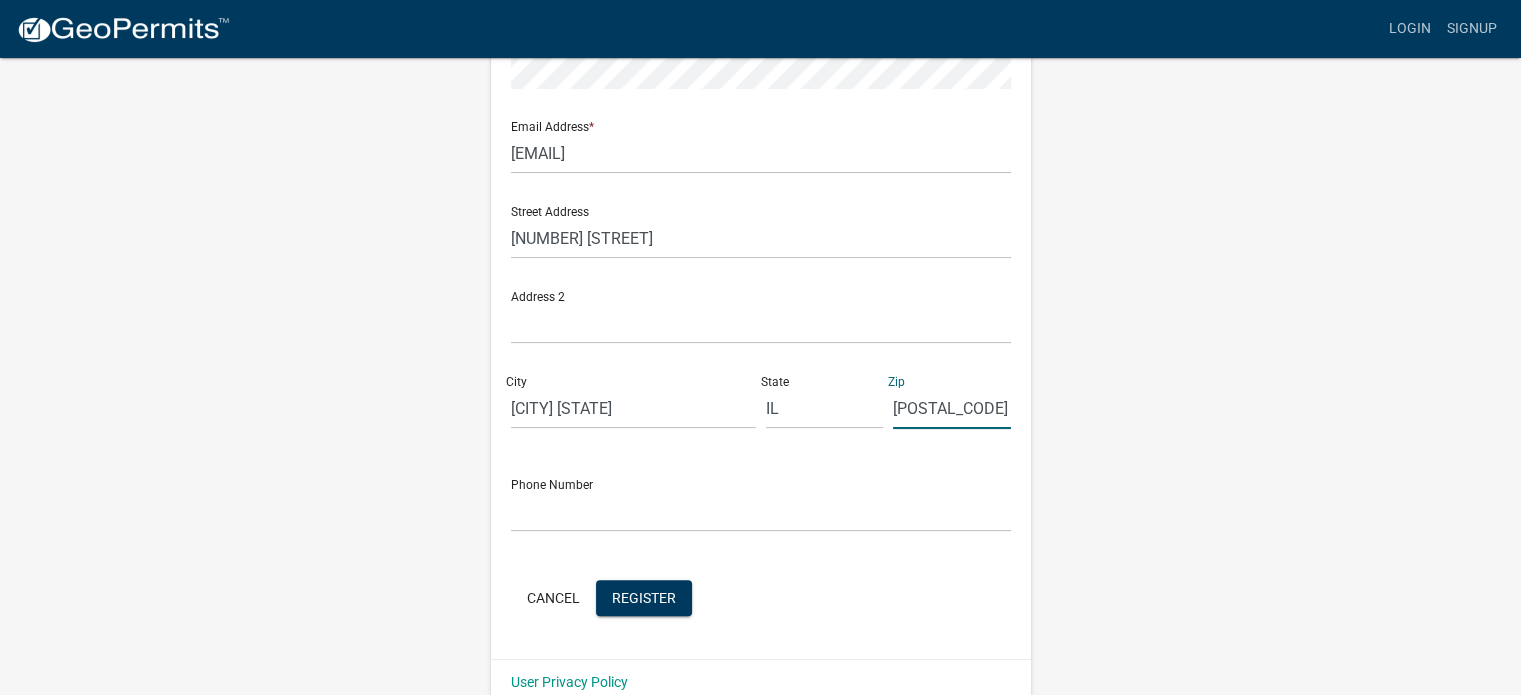 type on "[POSTAL_CODE]" 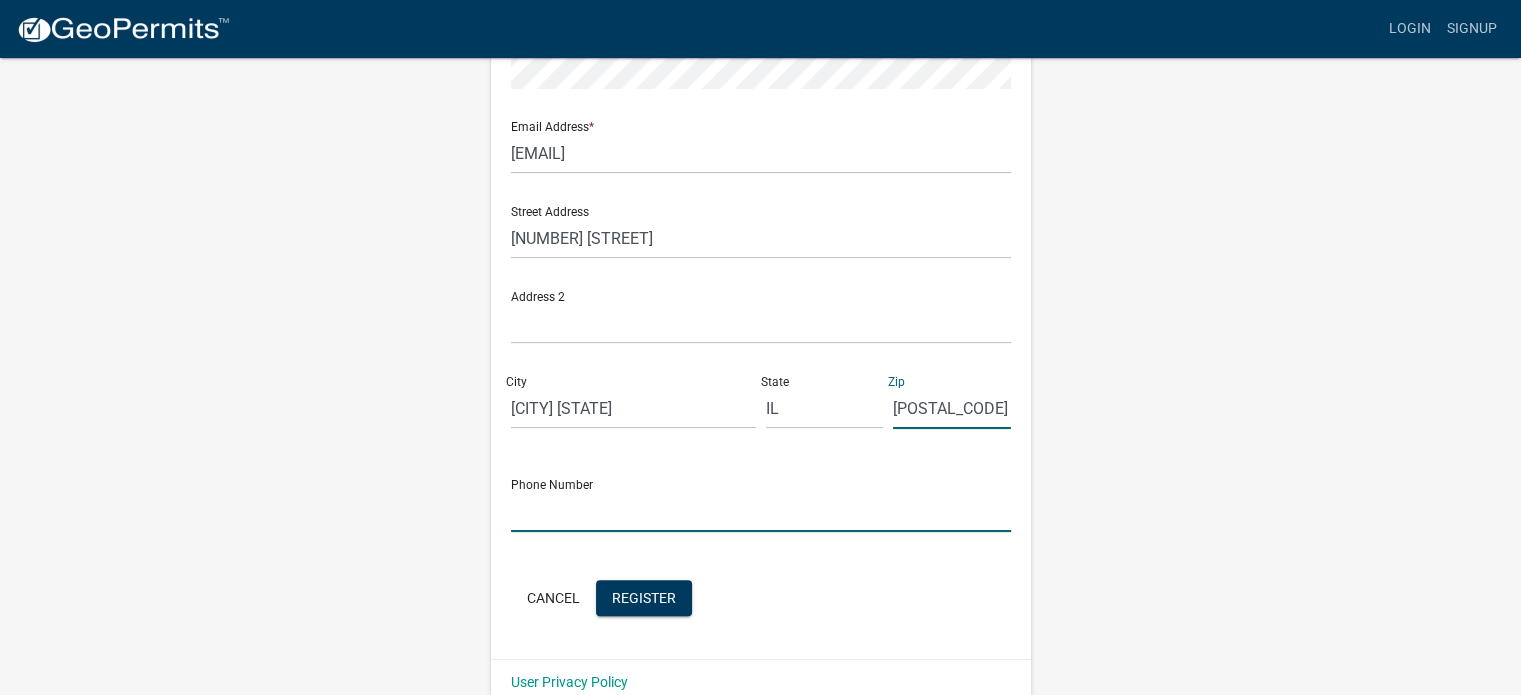 click 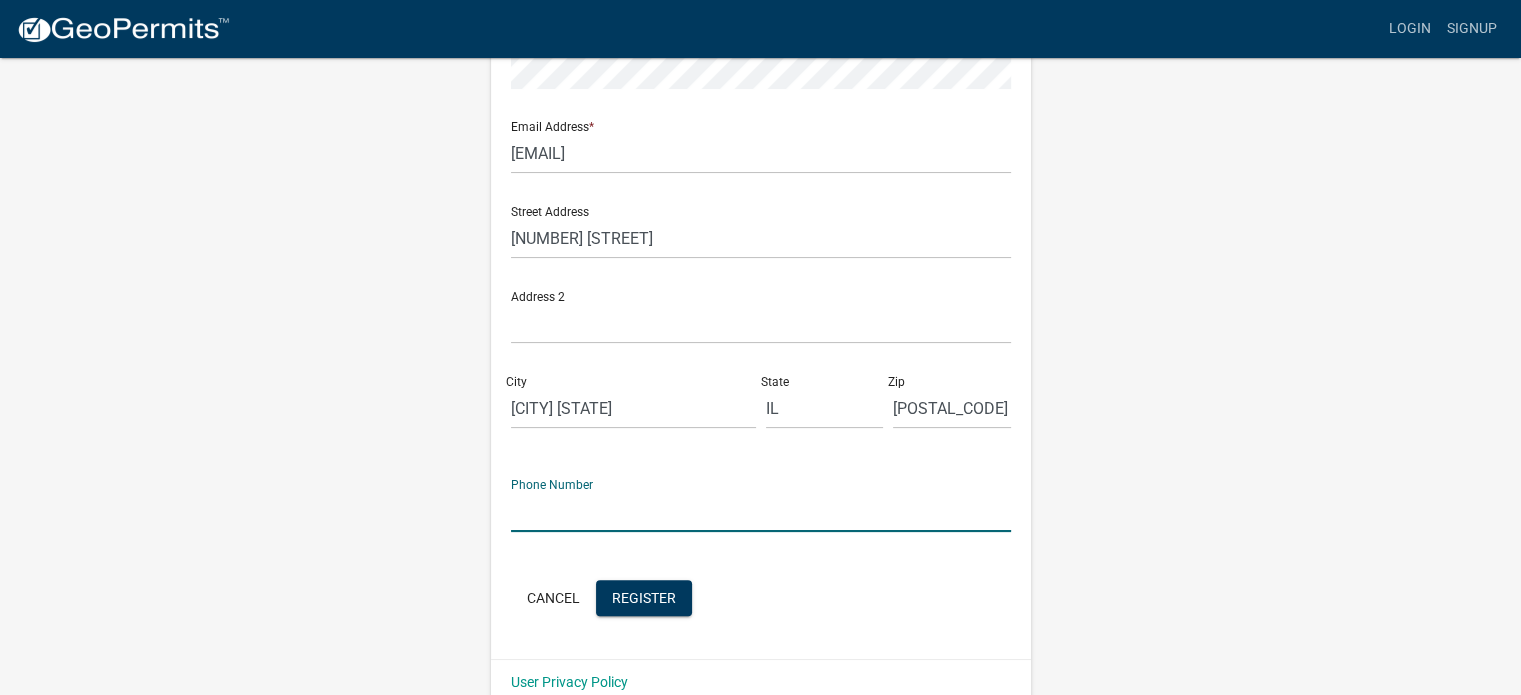 type on "[PHONE]" 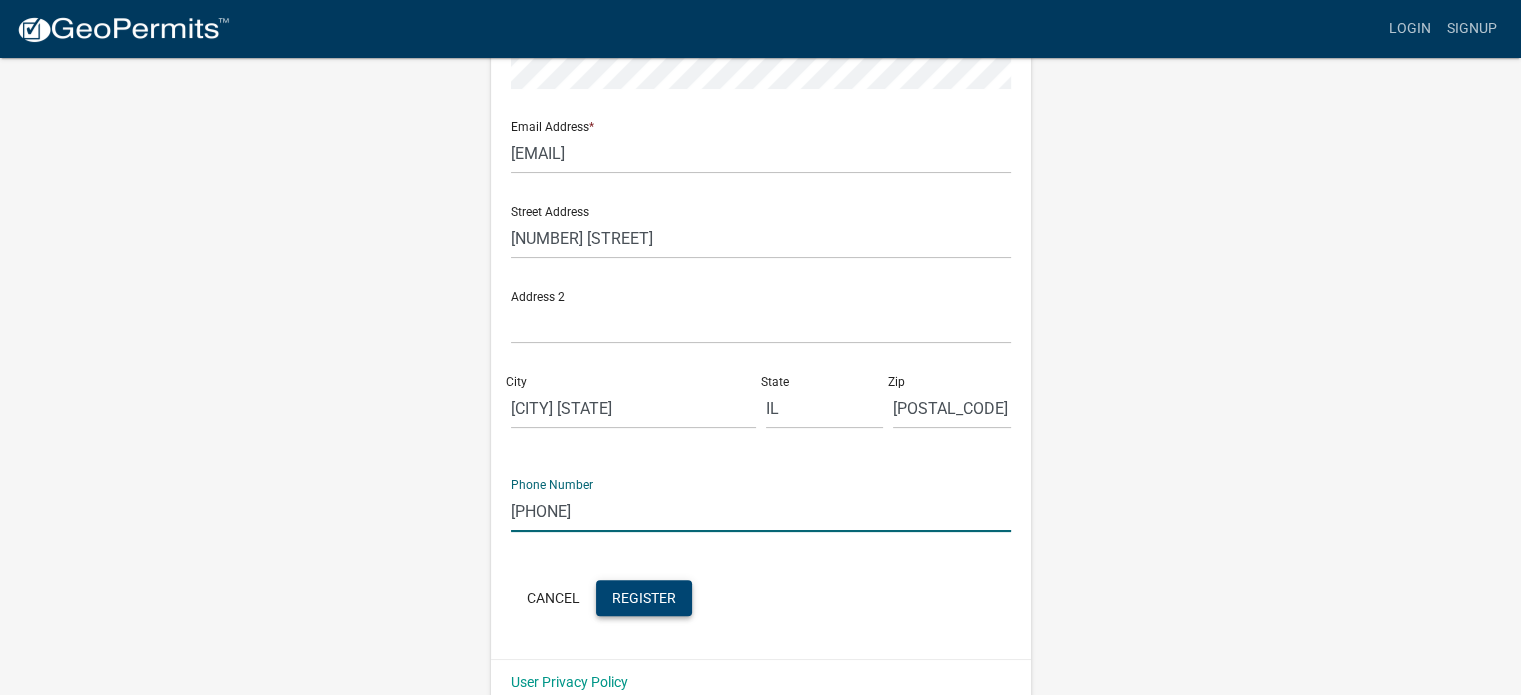 click on "Register" 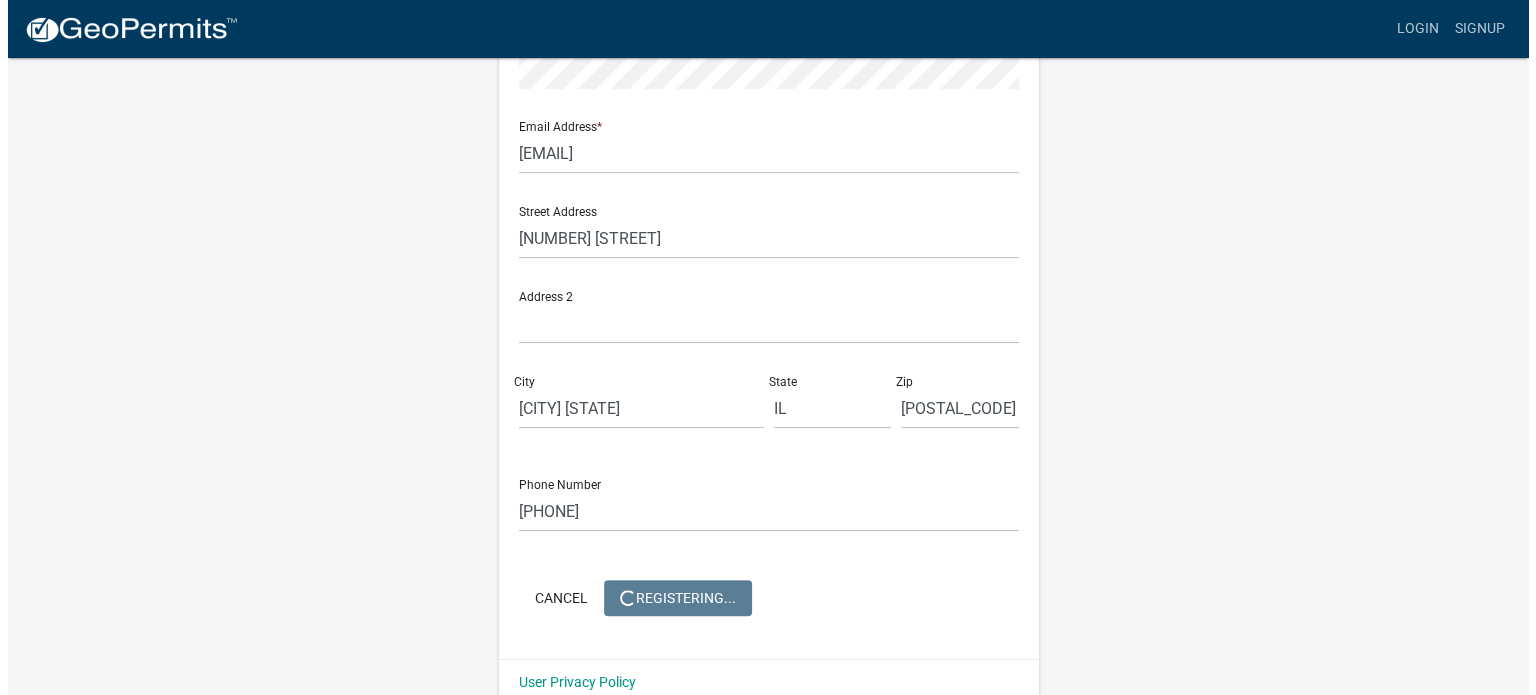 scroll, scrollTop: 0, scrollLeft: 0, axis: both 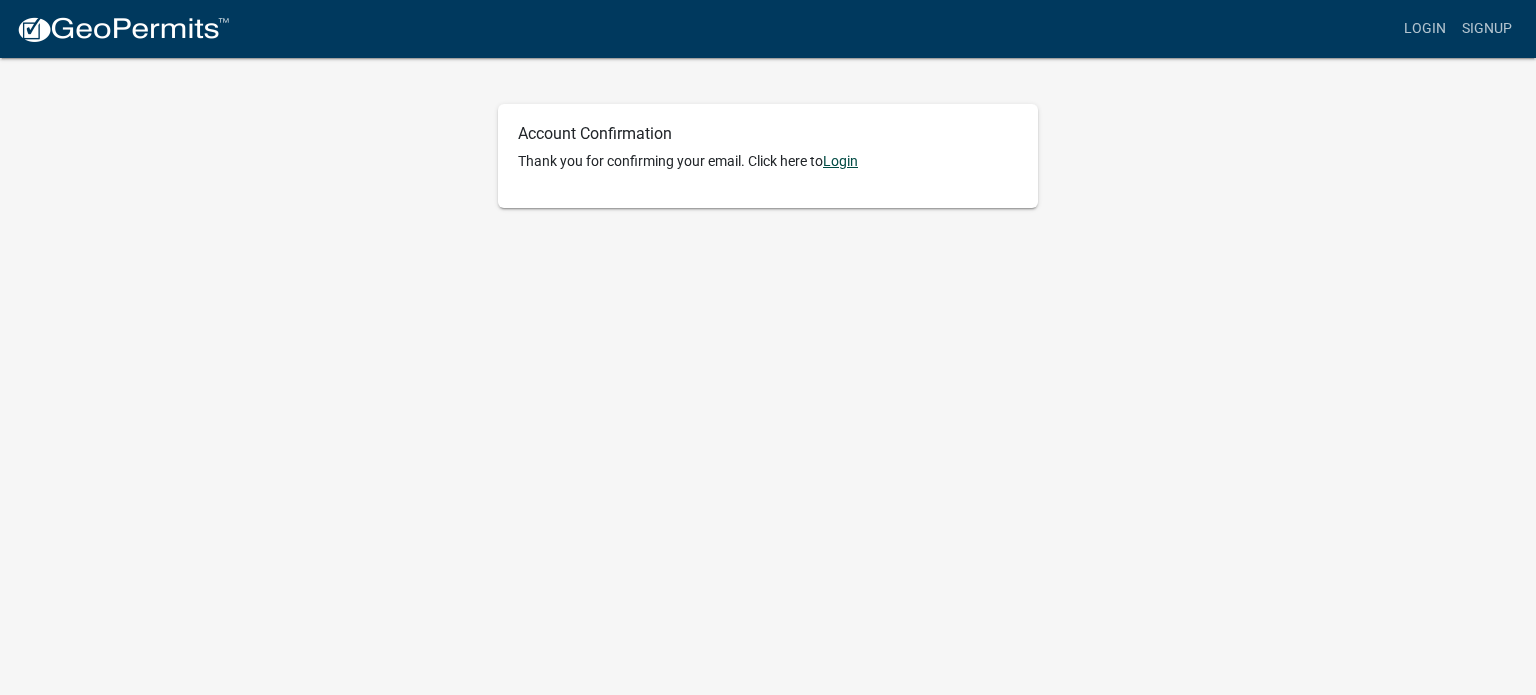 click on "Login" 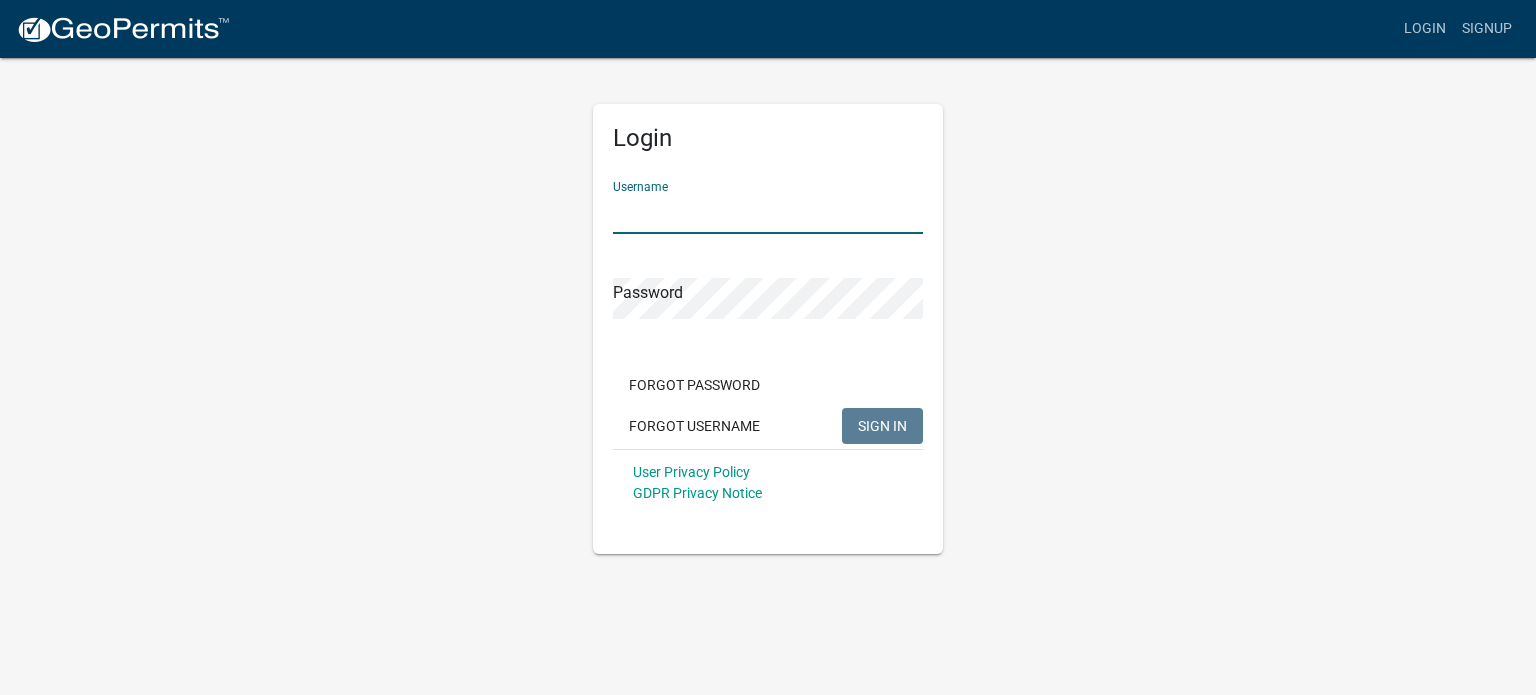 click on "Username" at bounding box center (768, 213) 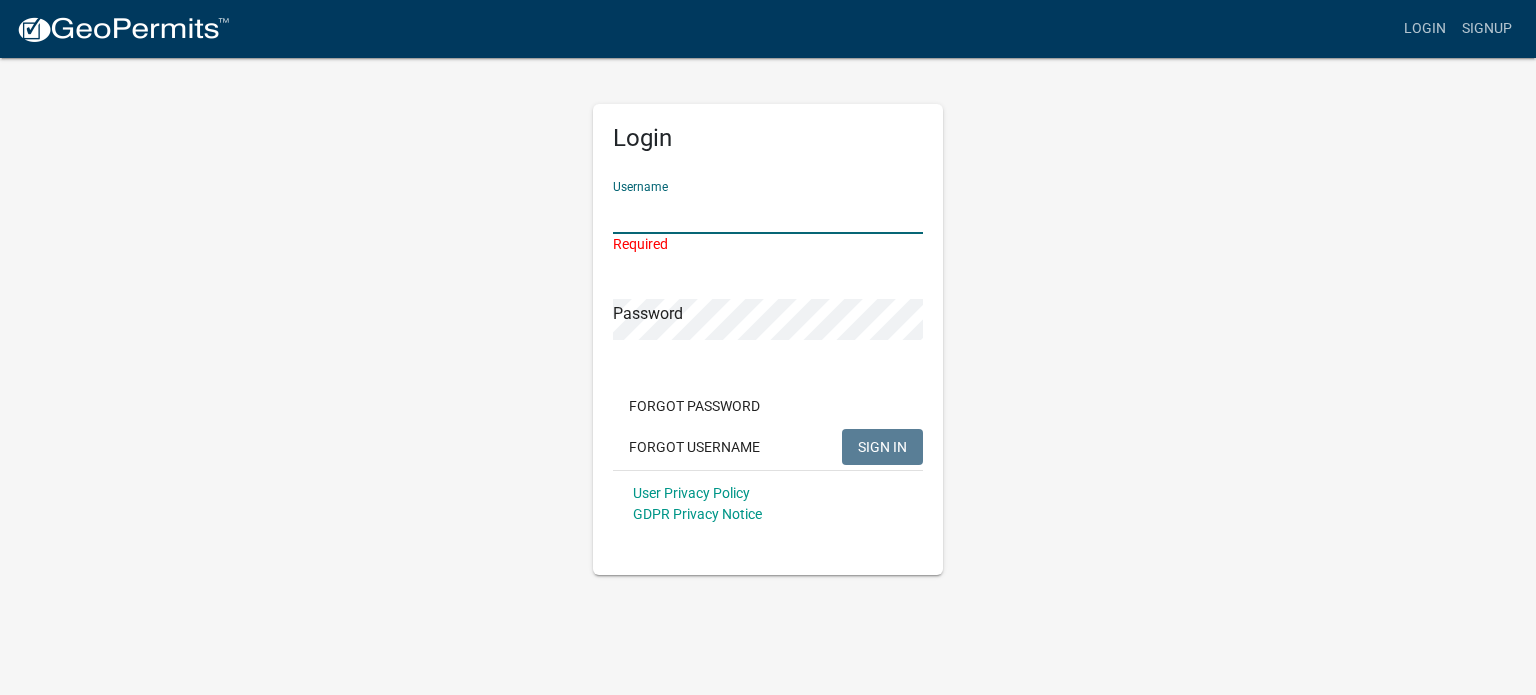 type on "[LAST]" 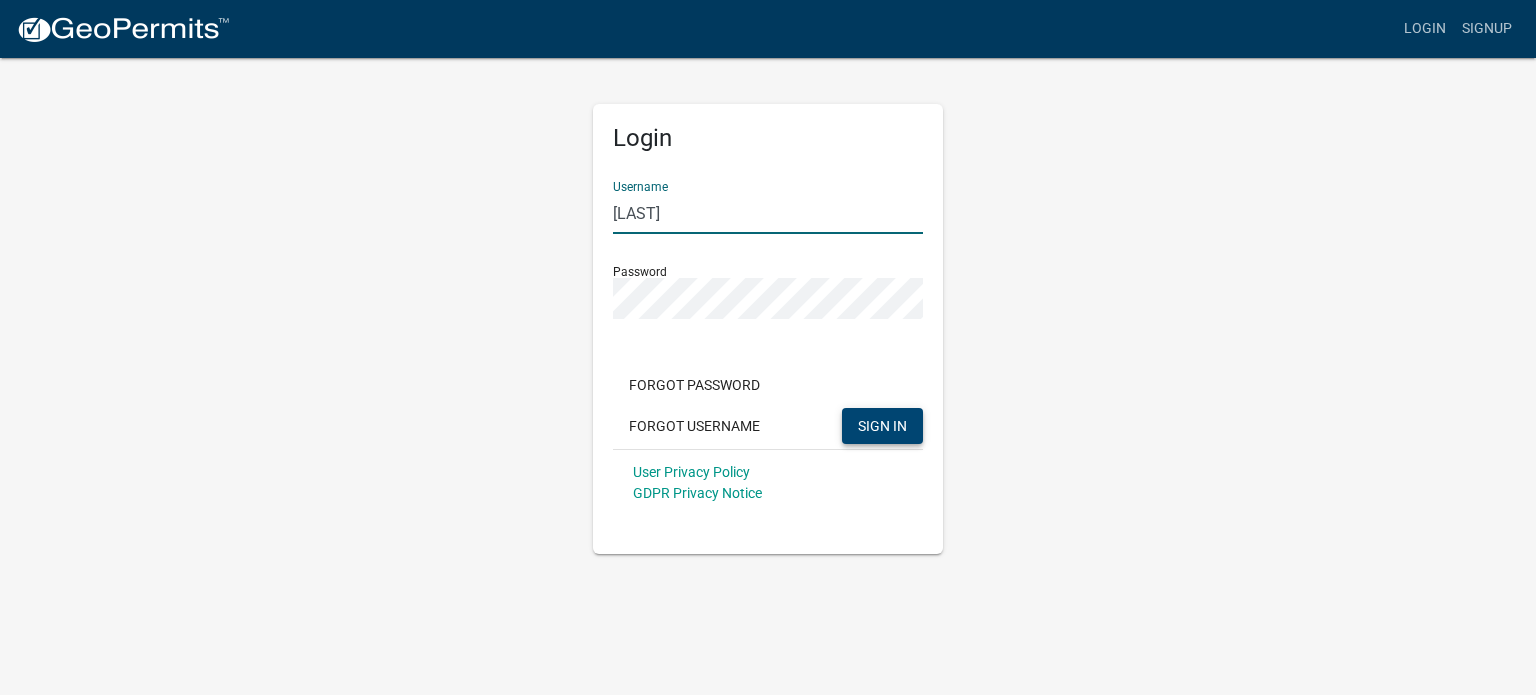 click on "SIGN IN" 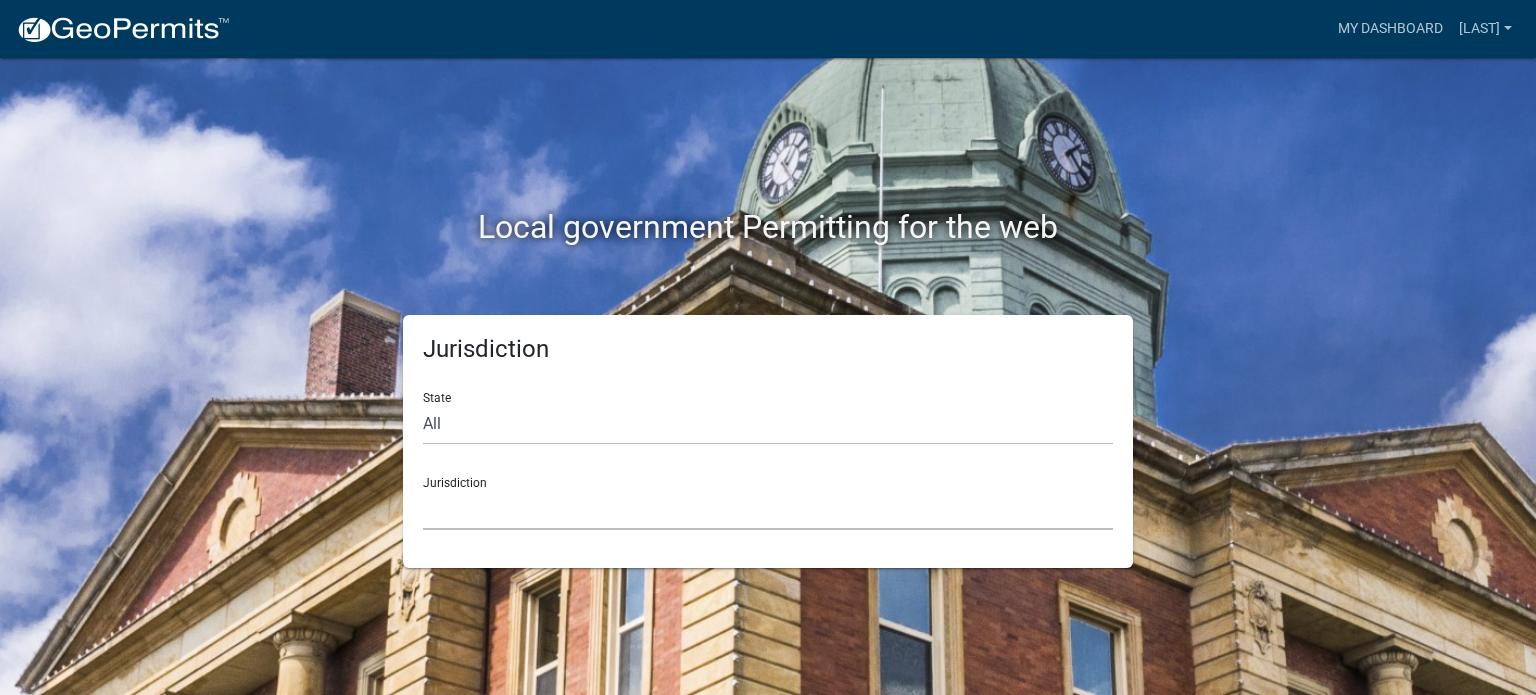 click on "Custer County, Colorado   City of Bainbridge, Georgia   Cook County, Georgia   Crawford County, Georgia   Gilmer County, Georgia   Haralson County, Georgia   Jasper County, Georgia   Madison County, Georgia   Putnam County, Georgia   Talbot County, Georgia   Troup County, Georgia   City of Charlestown, Indiana   City of Jeffersonville, Indiana   City of Logansport, Indiana   Decatur County, Indiana   Grant County, Indiana   Howard County, Indiana   Huntington County, Indiana   Jasper County, Indiana   Kosciusko County, Indiana   La Porte County, Indiana   Miami County, Indiana   Montgomery County, Indiana   Morgan County, Indiana   Newton County, Indiana   Porter County, Indiana   River Ridge Development Authority, Indiana   Tippecanoe County, Indiana   Vigo County, Indiana   Wells County, Indiana   Whitley County, Indiana   Boone County, Iowa   Butler County, Iowa   Cerro Gordo County, Iowa   City of Harlan, Iowa   City of Indianola, Iowa   City of Newton, Iowa   Clayton County, Iowa   Grundy County, Iowa" 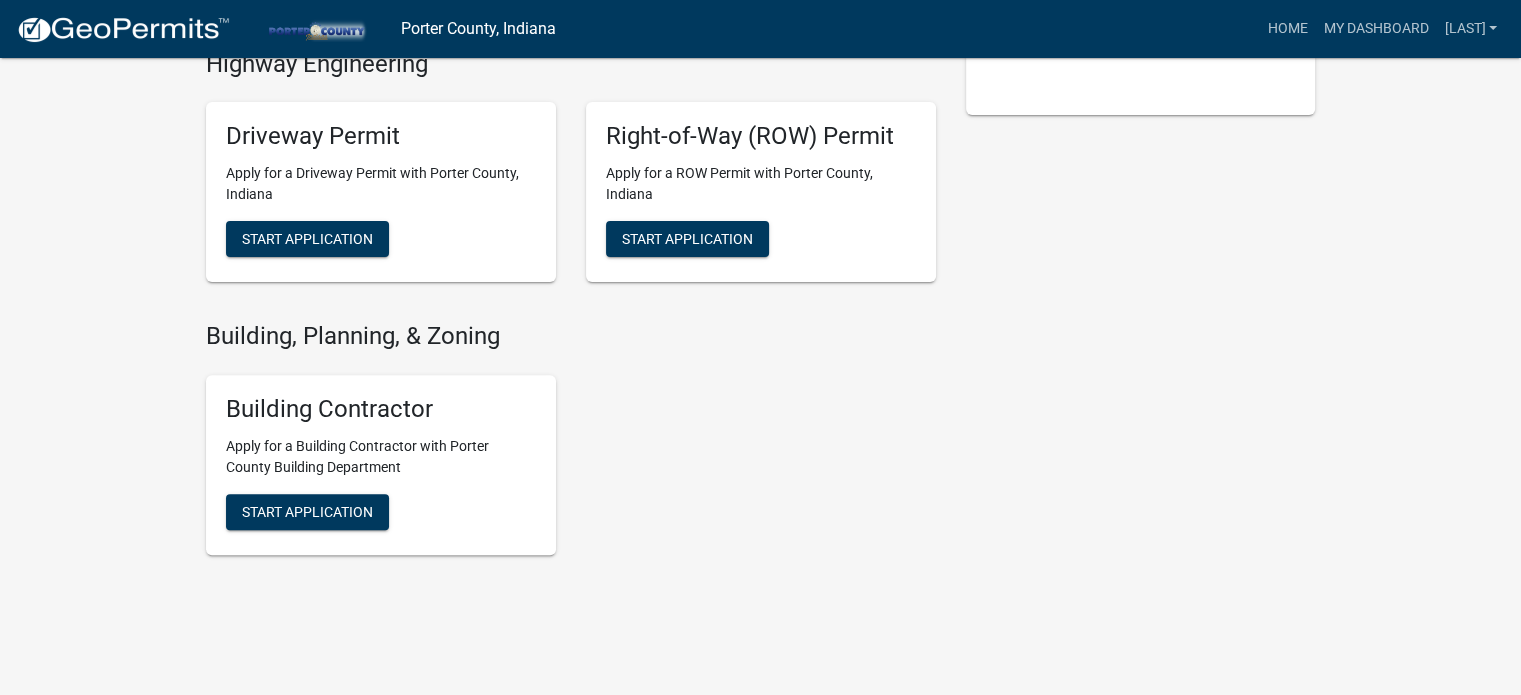 scroll, scrollTop: 637, scrollLeft: 0, axis: vertical 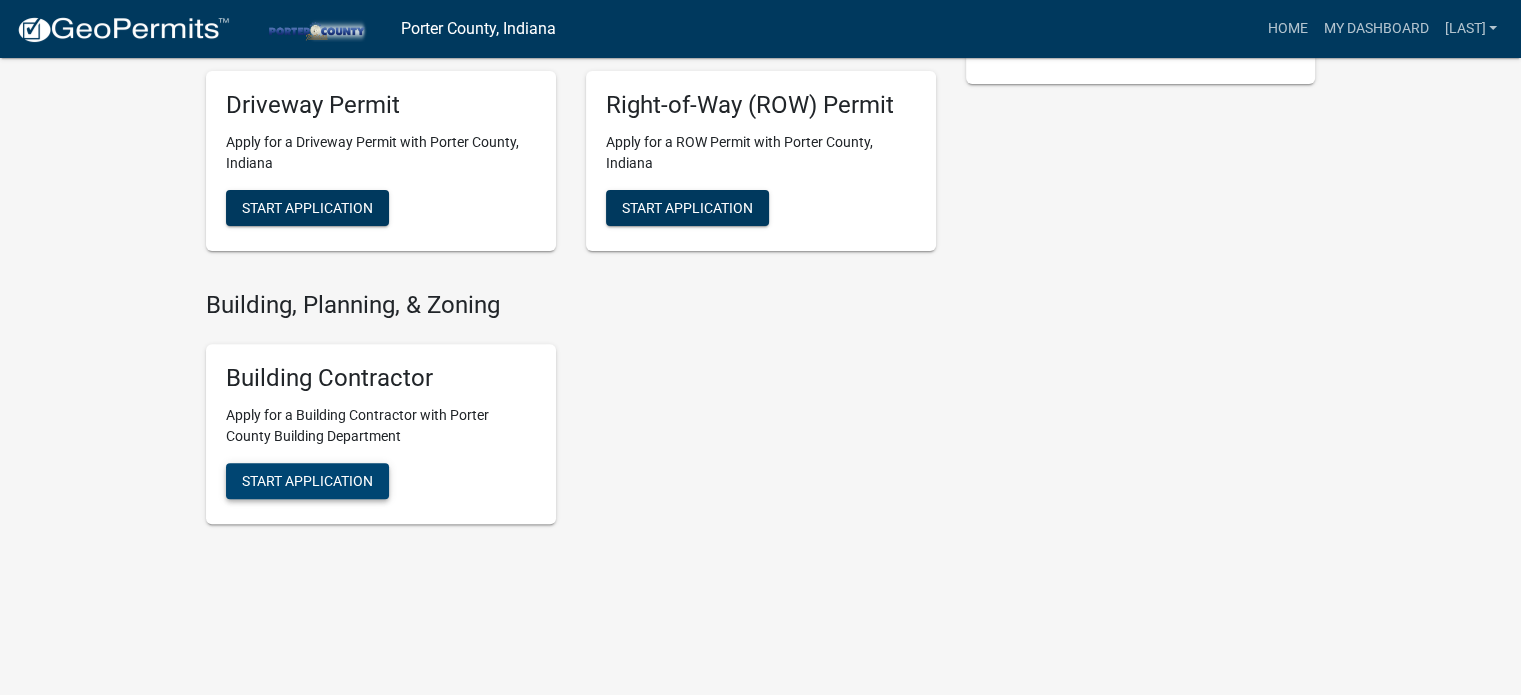 click on "Start Application" at bounding box center [307, -126] 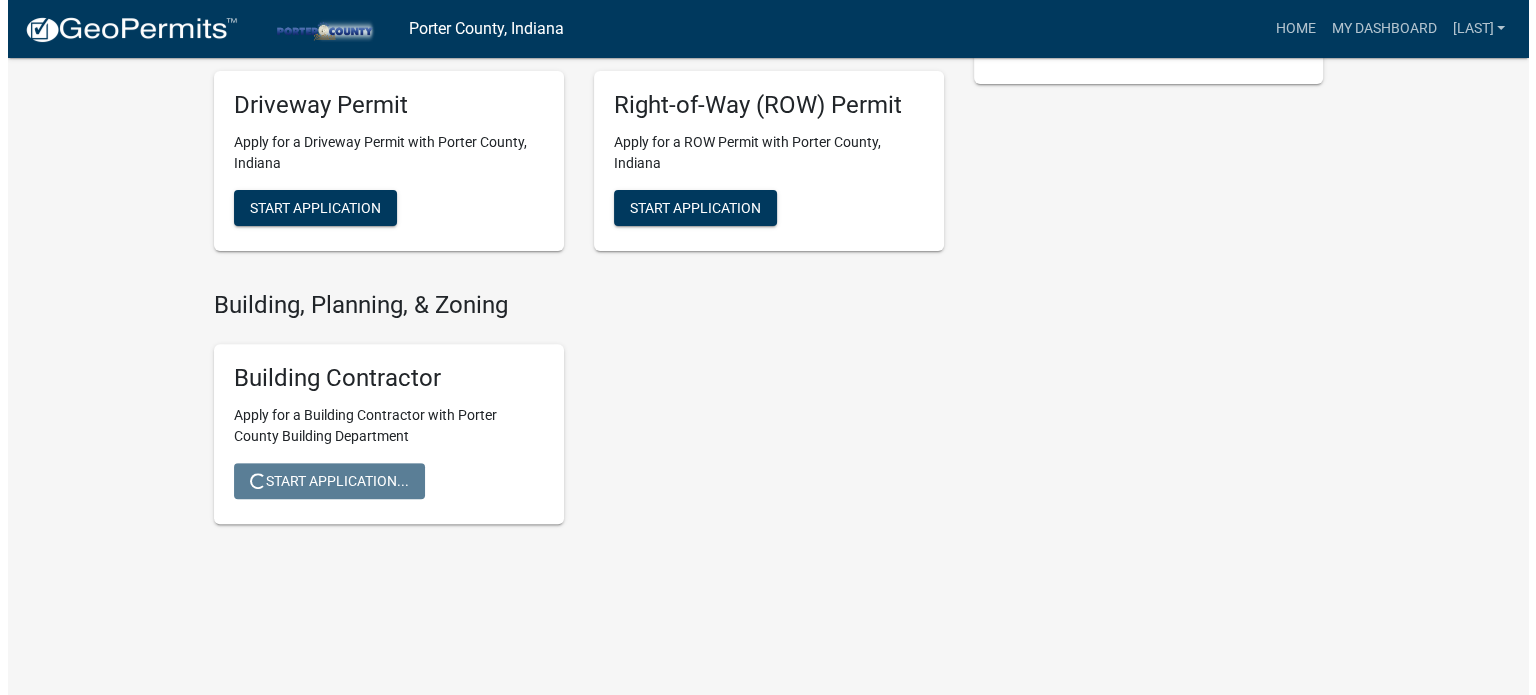 scroll, scrollTop: 0, scrollLeft: 0, axis: both 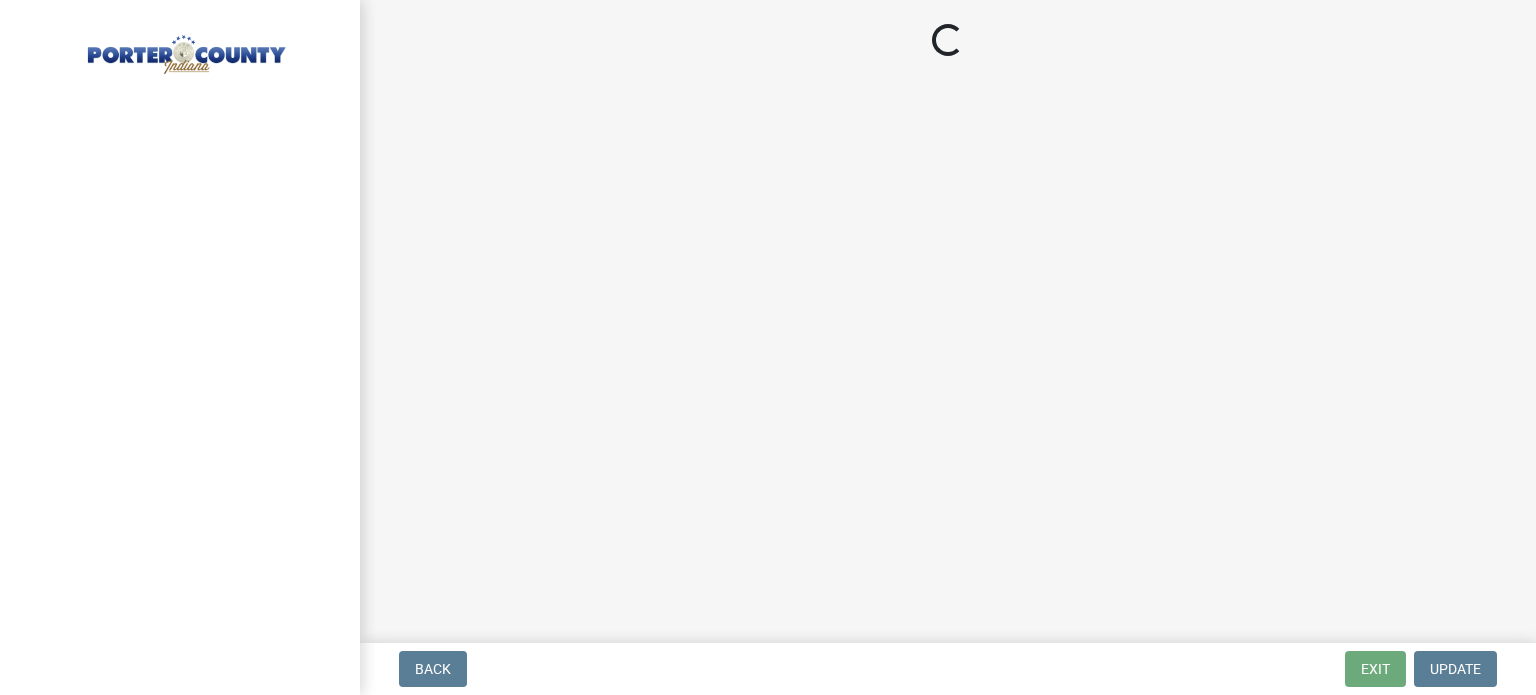 select on "IL" 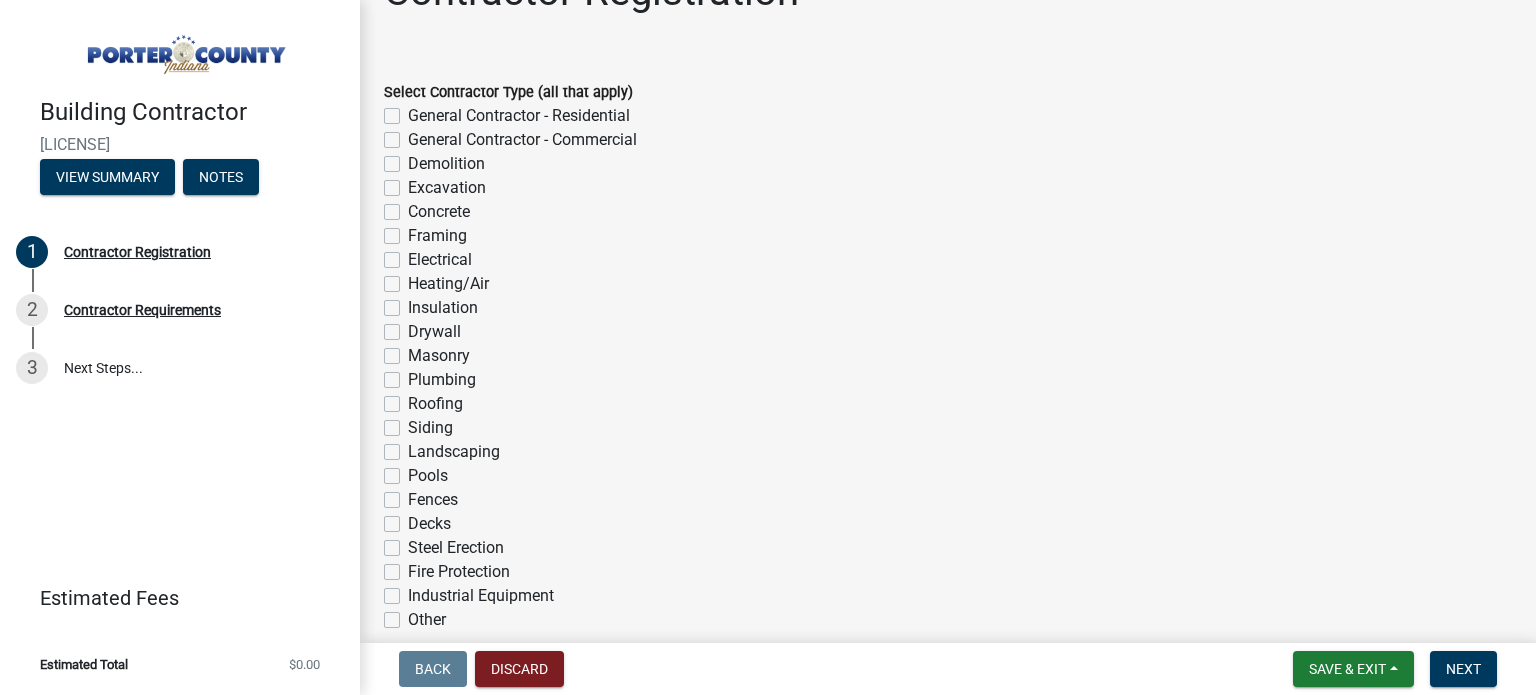 scroll, scrollTop: 100, scrollLeft: 0, axis: vertical 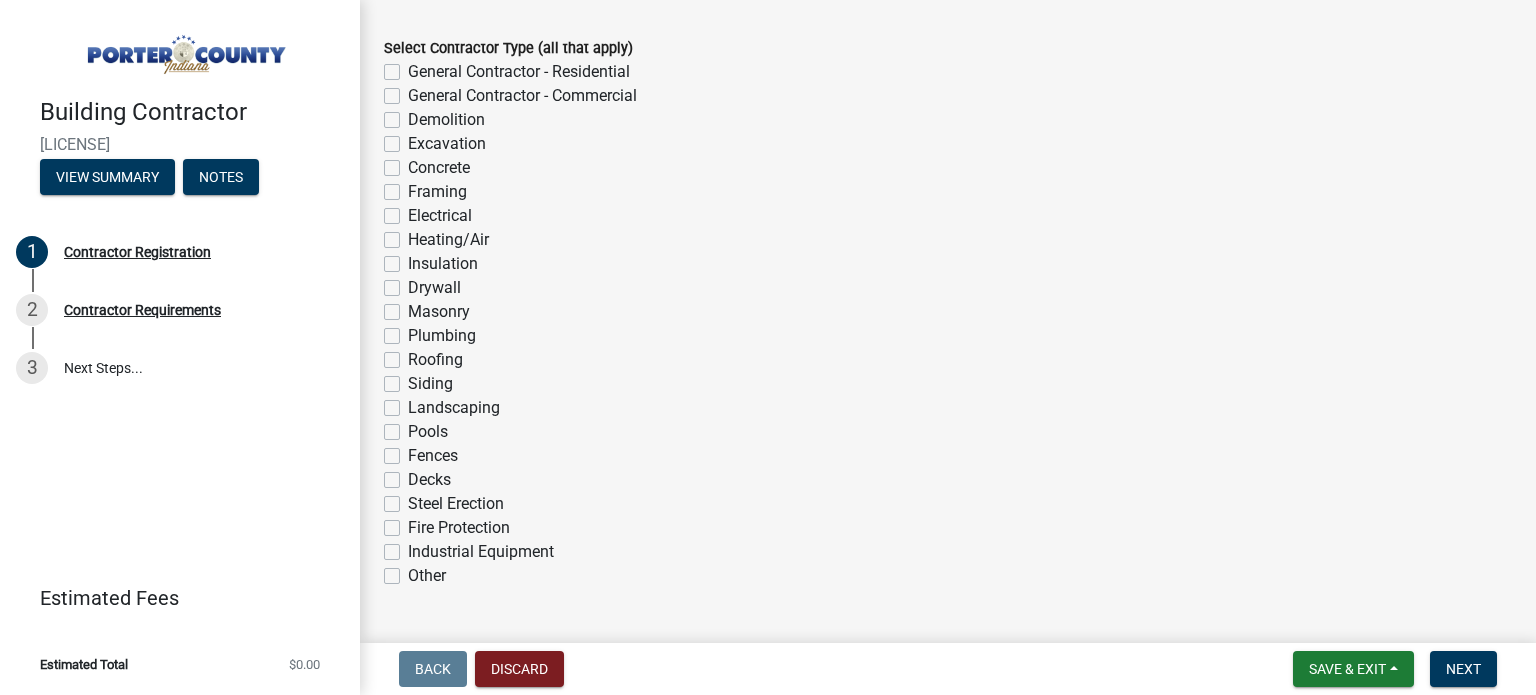 click on "Heating/Air" 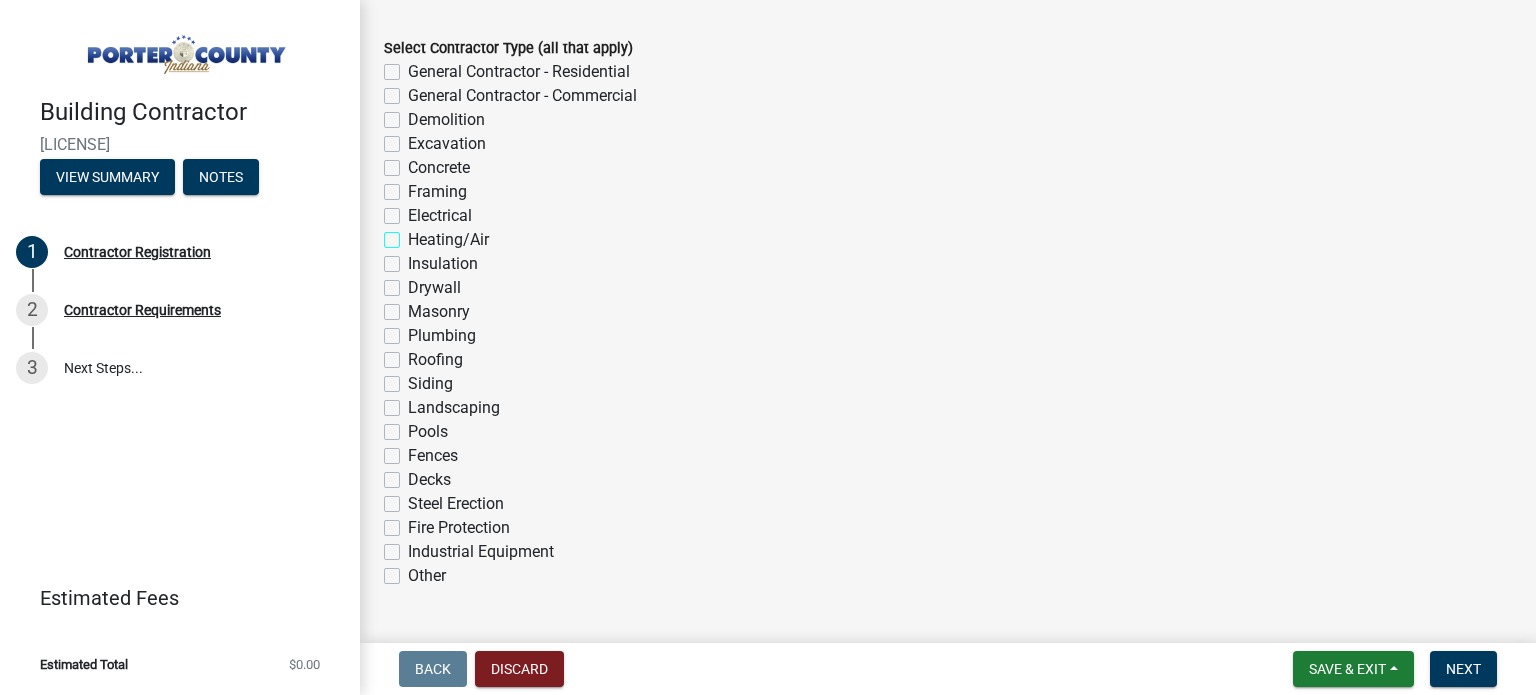 click on "Heating/Air" at bounding box center [414, 234] 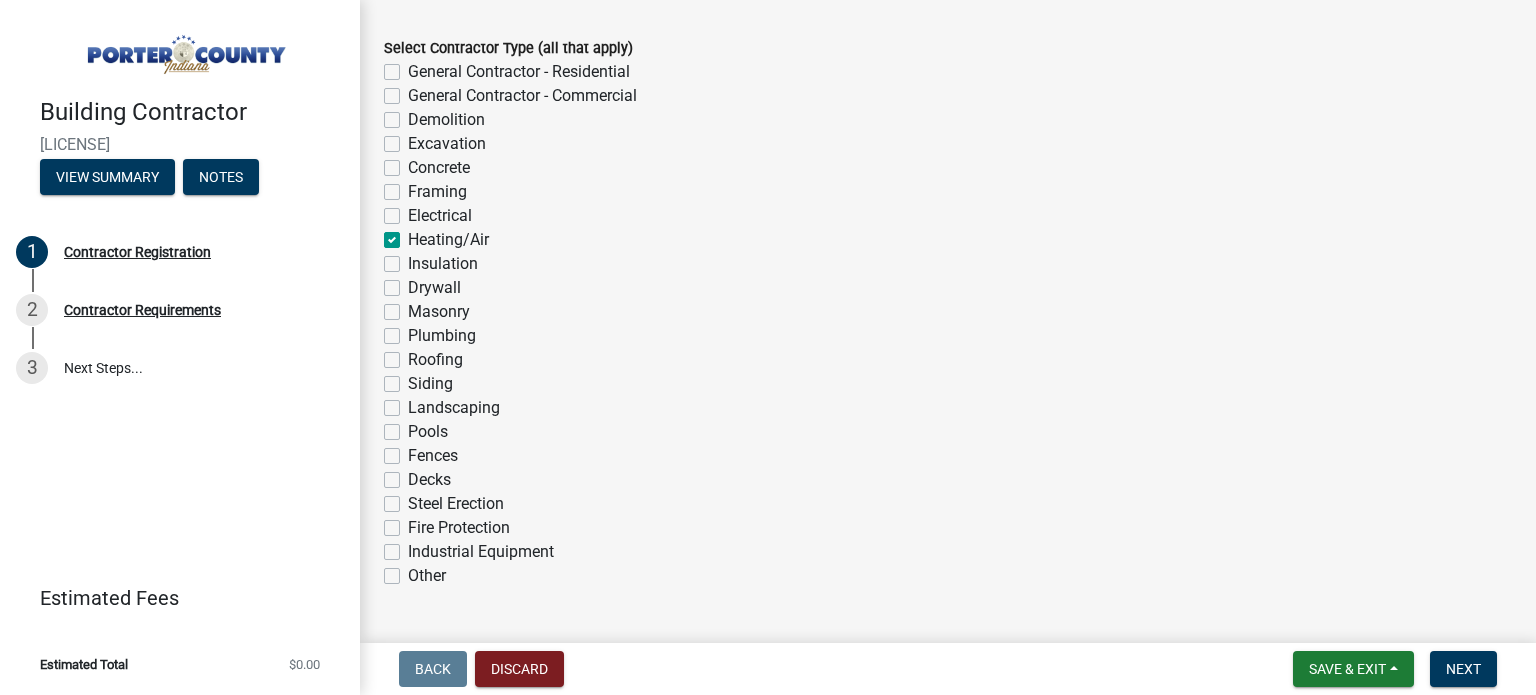 checkbox on "false" 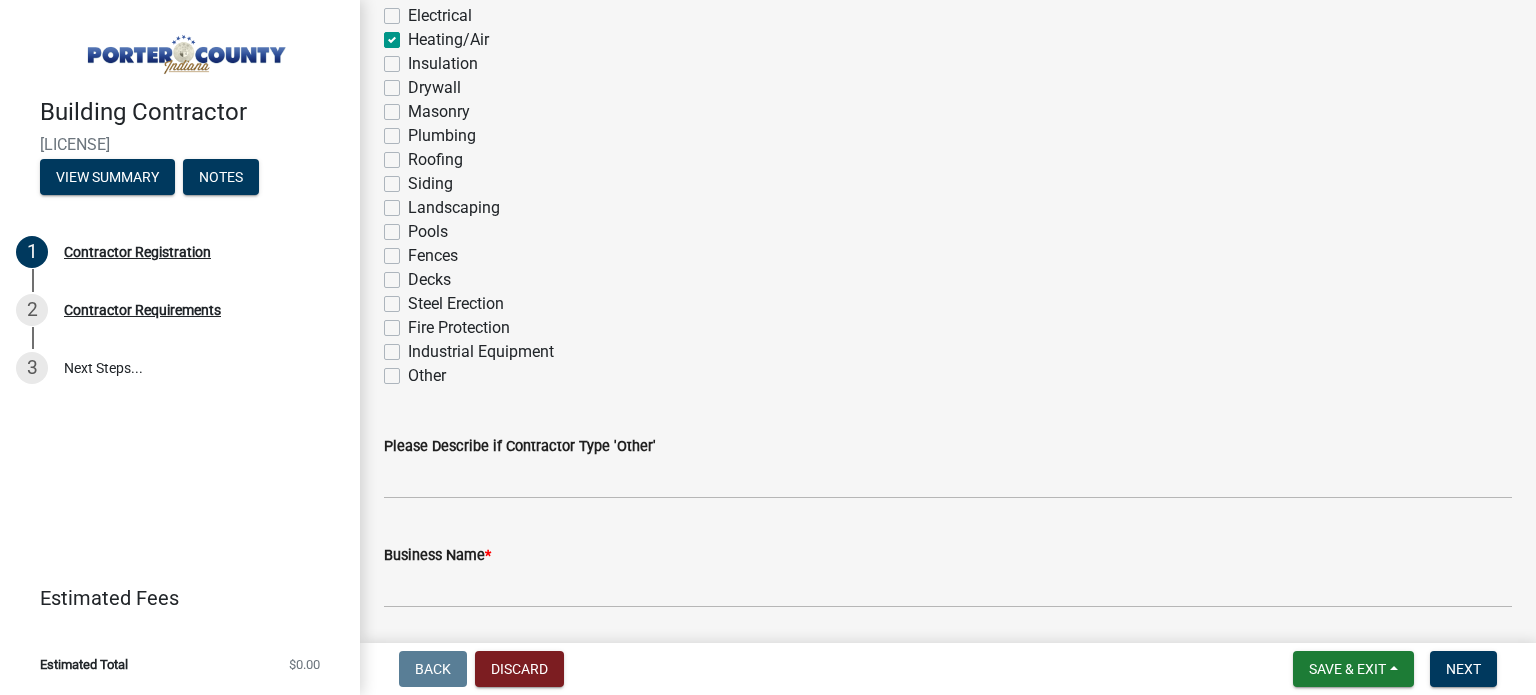 scroll, scrollTop: 400, scrollLeft: 0, axis: vertical 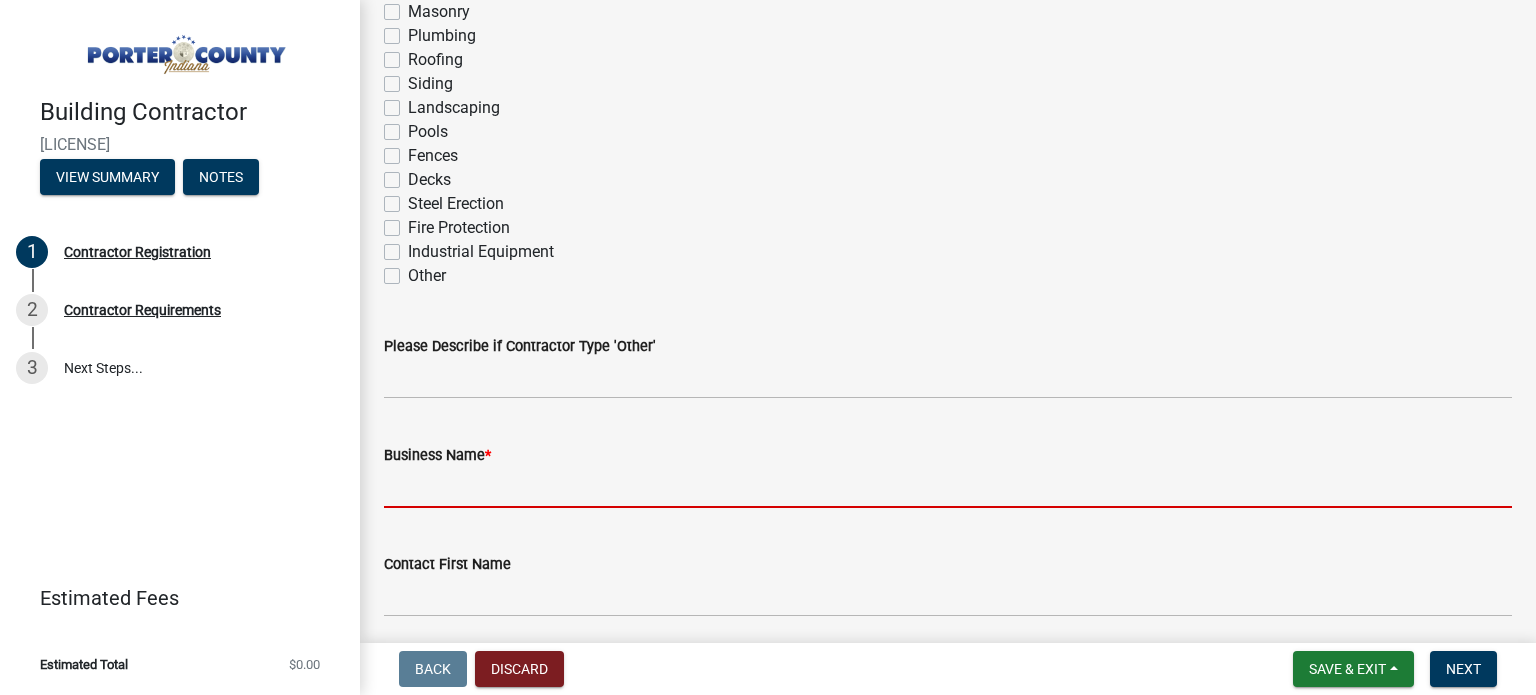 click on "Business Name  *" at bounding box center (948, 487) 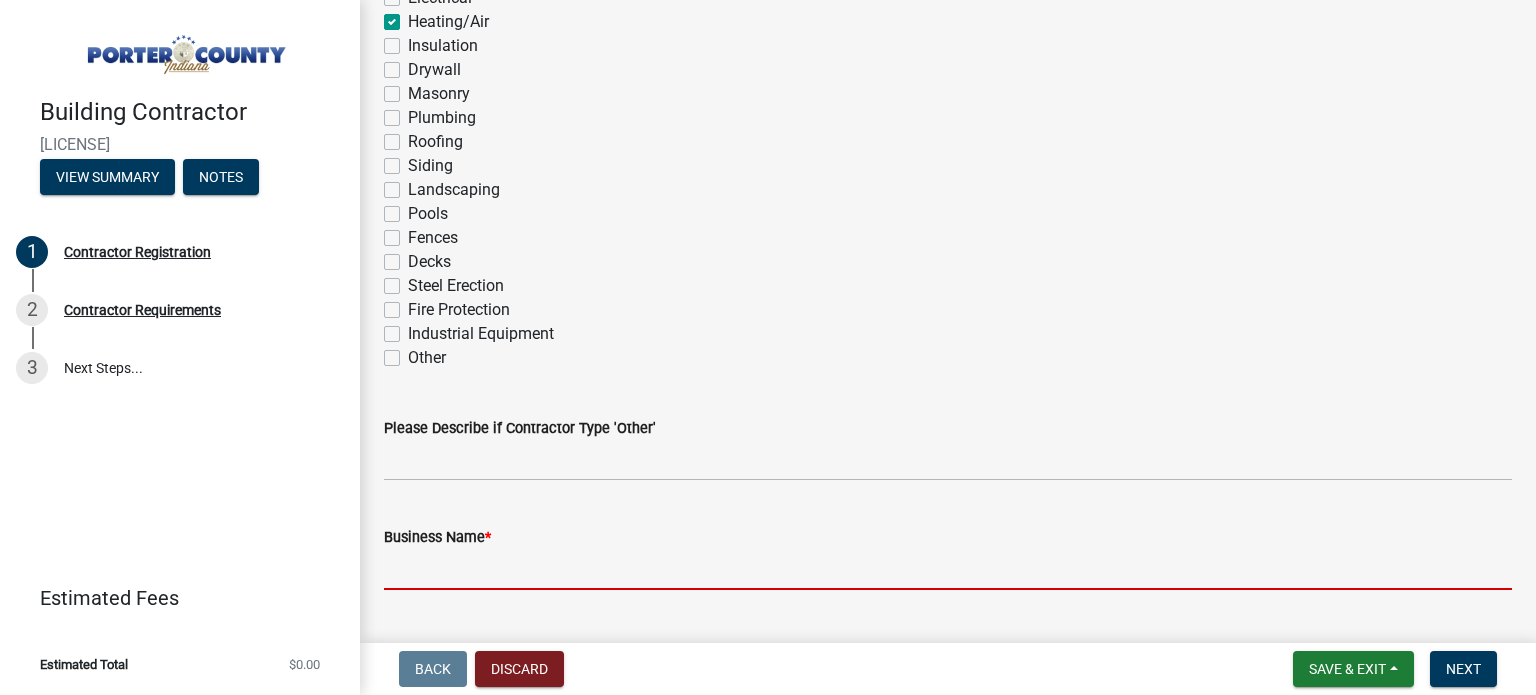 scroll, scrollTop: 500, scrollLeft: 0, axis: vertical 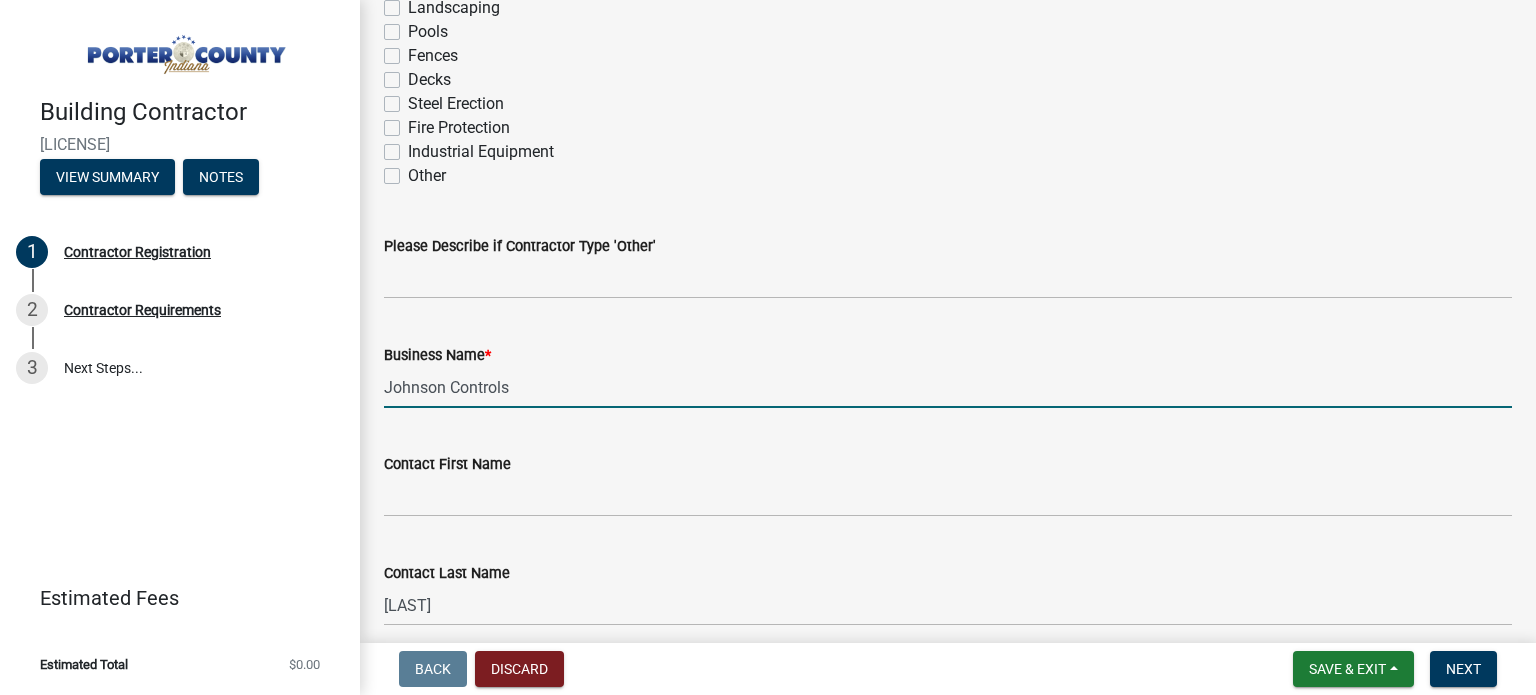 type on "Johnson Controls" 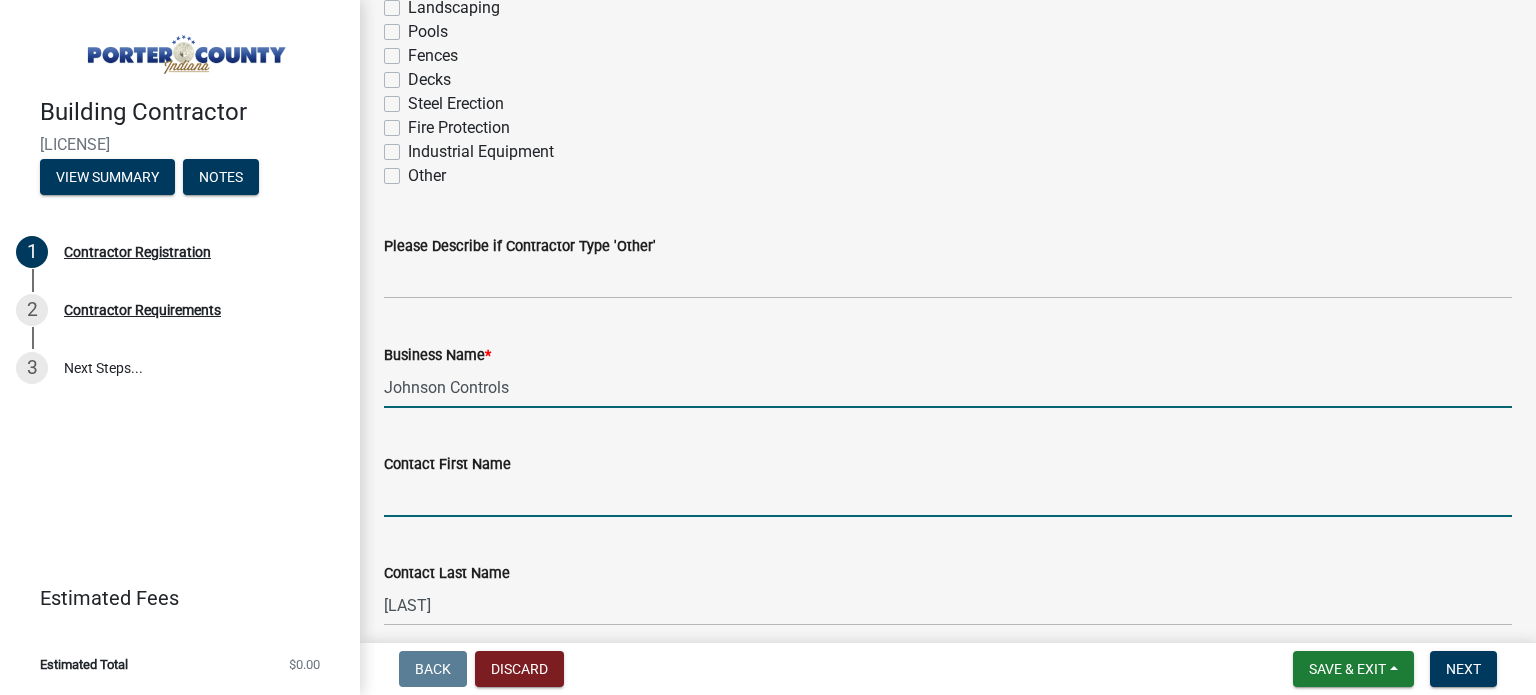 click on "Contact First Name" at bounding box center [948, 496] 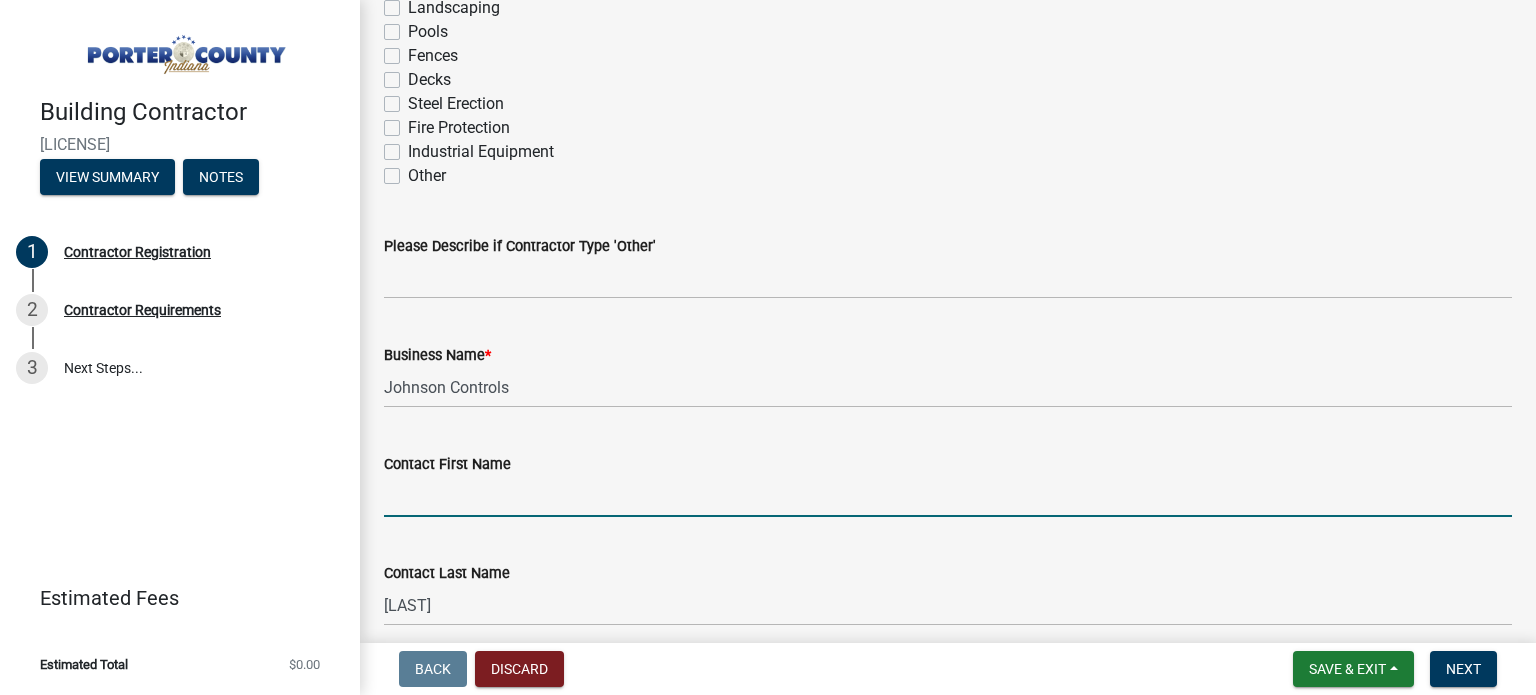 type on "Joseph" 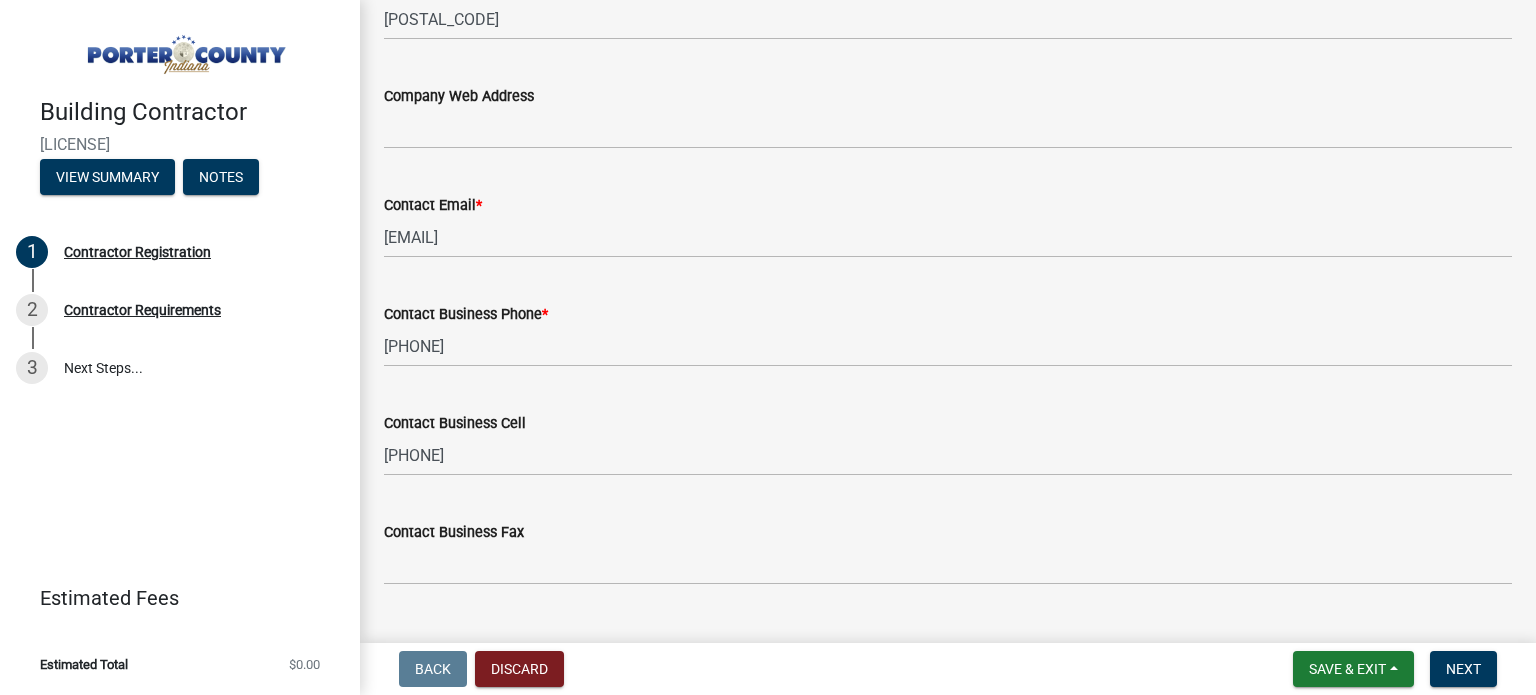scroll, scrollTop: 1700, scrollLeft: 0, axis: vertical 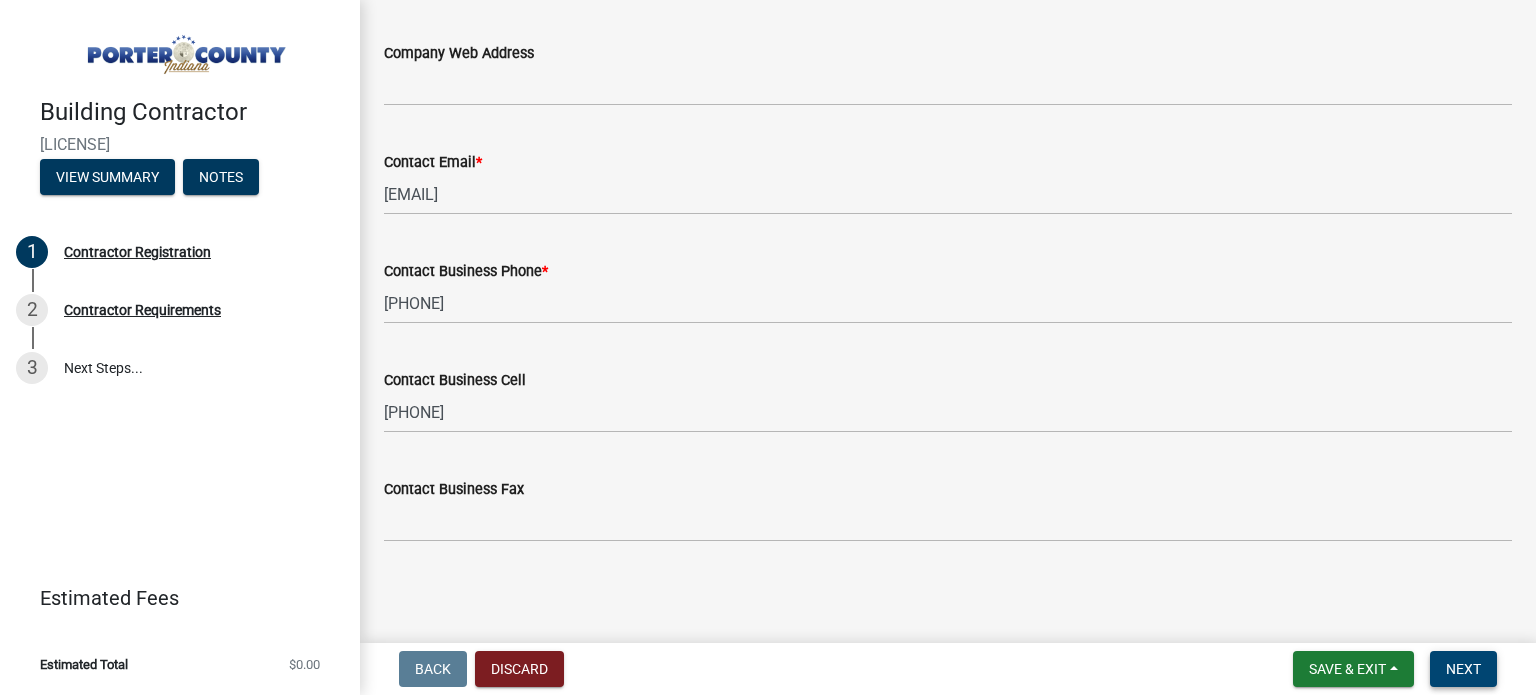 click on "Next" at bounding box center (1463, 669) 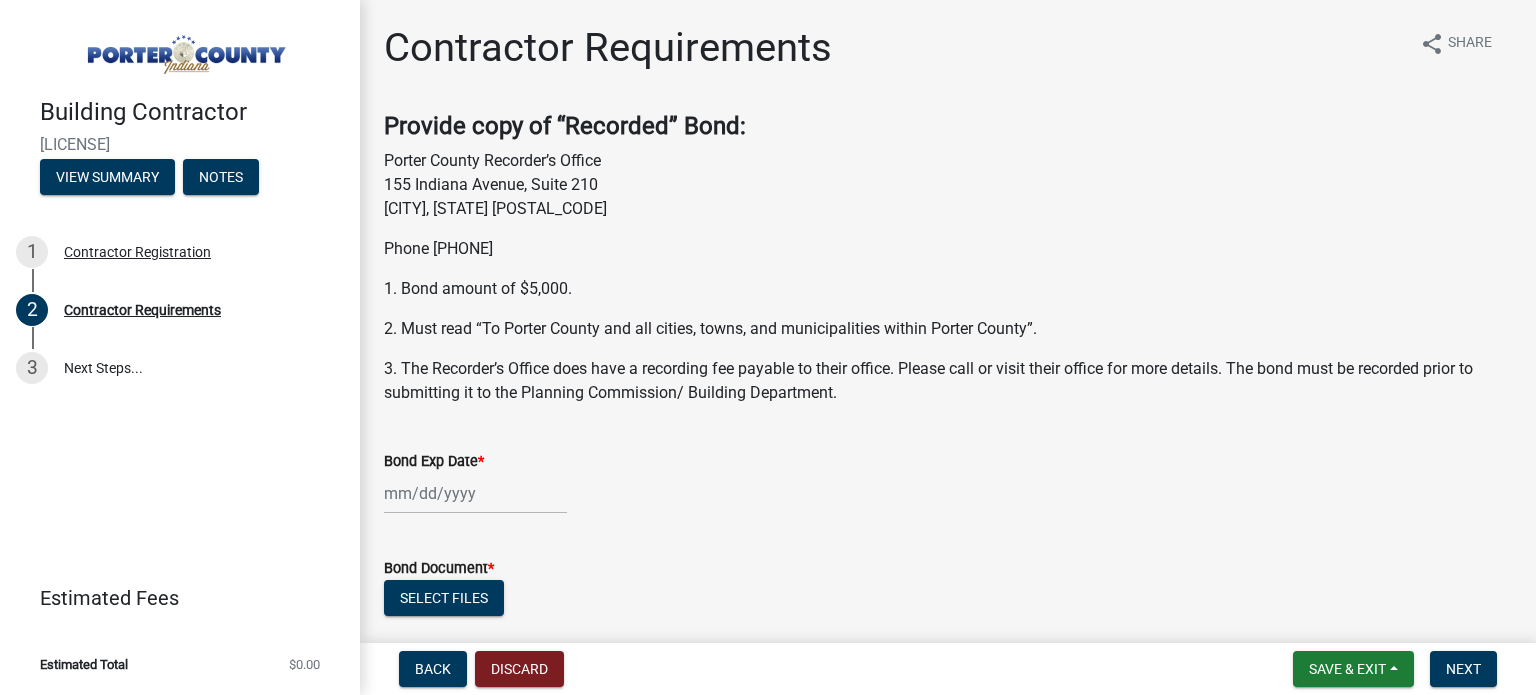 scroll, scrollTop: 0, scrollLeft: 0, axis: both 